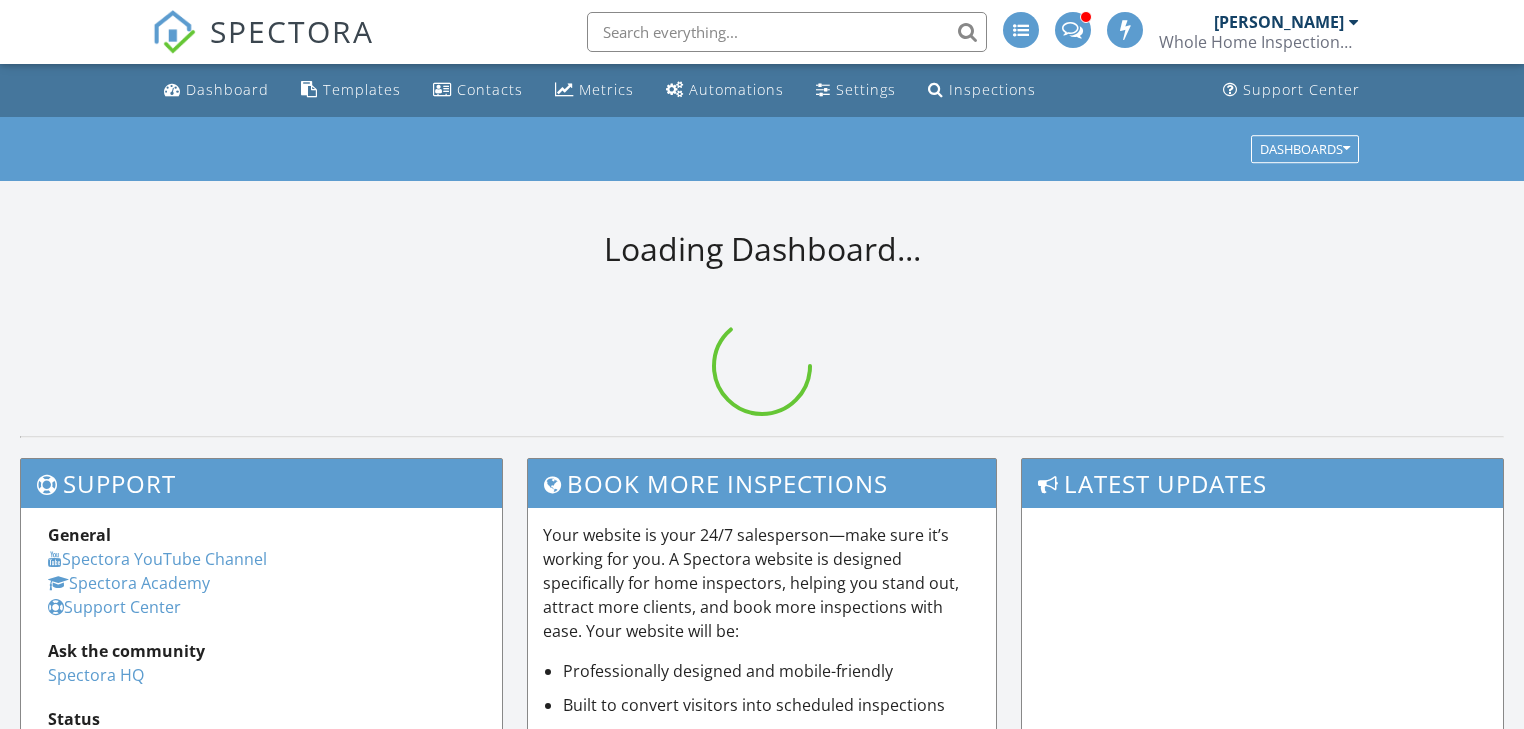 scroll, scrollTop: 0, scrollLeft: 0, axis: both 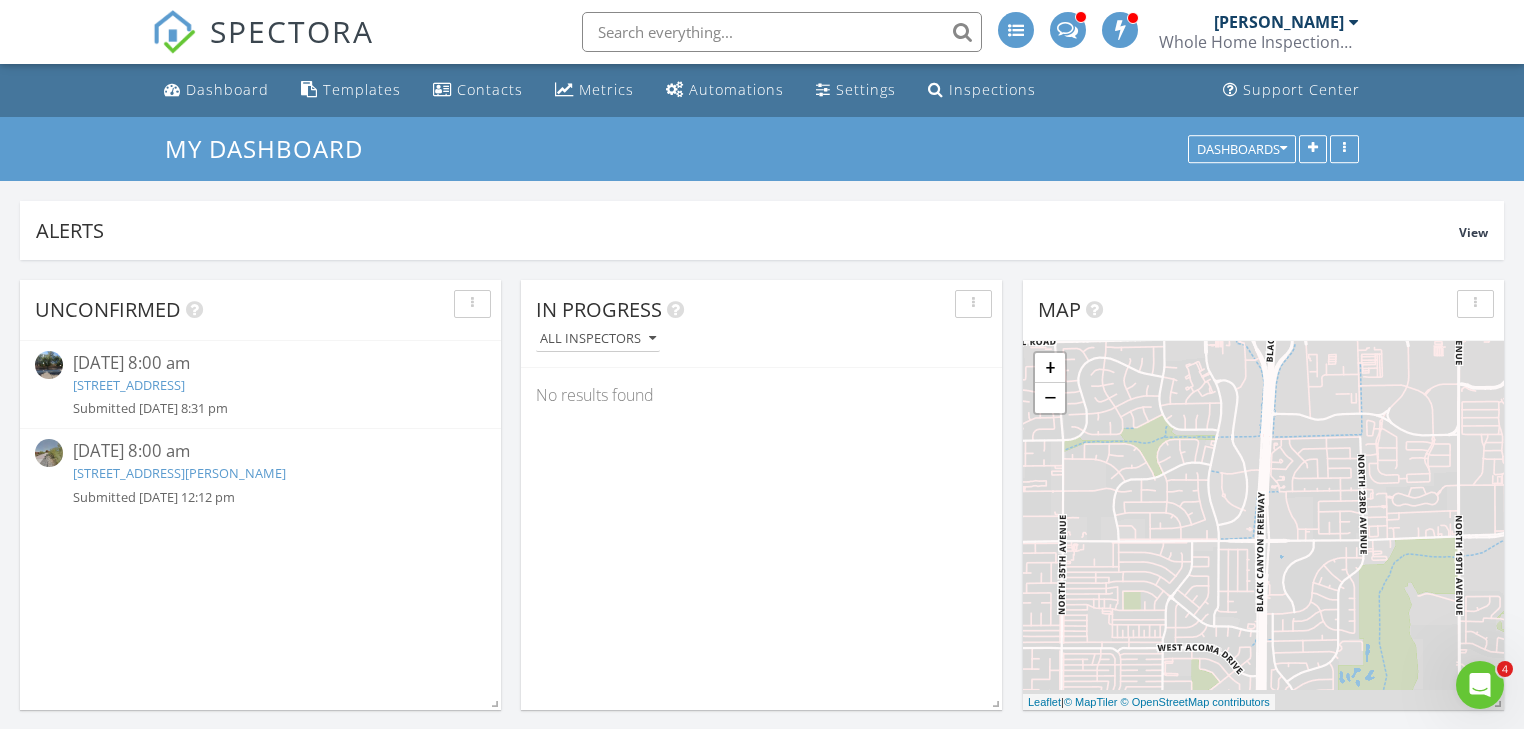 click at bounding box center (1068, 30) 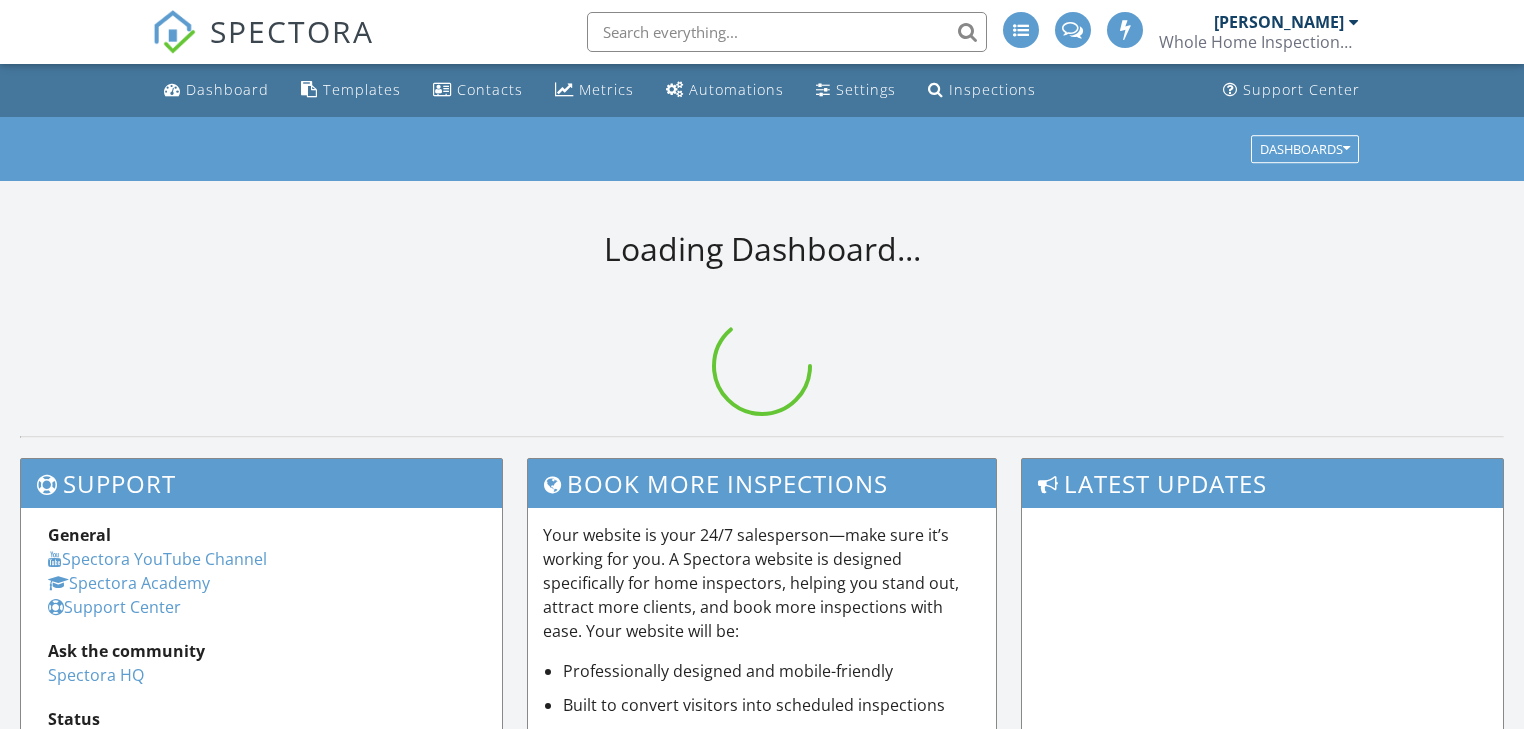 scroll, scrollTop: 0, scrollLeft: 0, axis: both 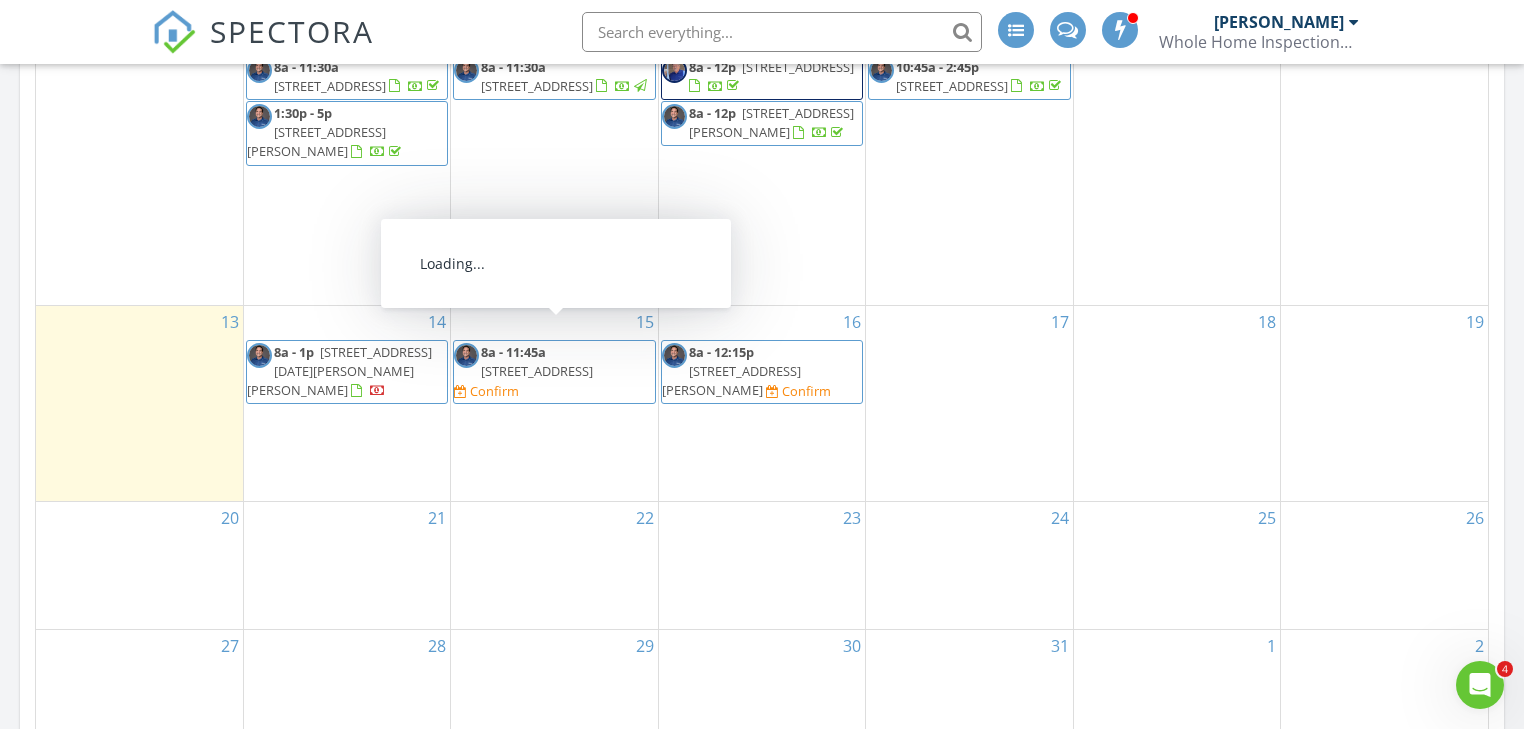 click on "5509 E Desert Hills Dr, Scottsdale 85254" at bounding box center (537, 371) 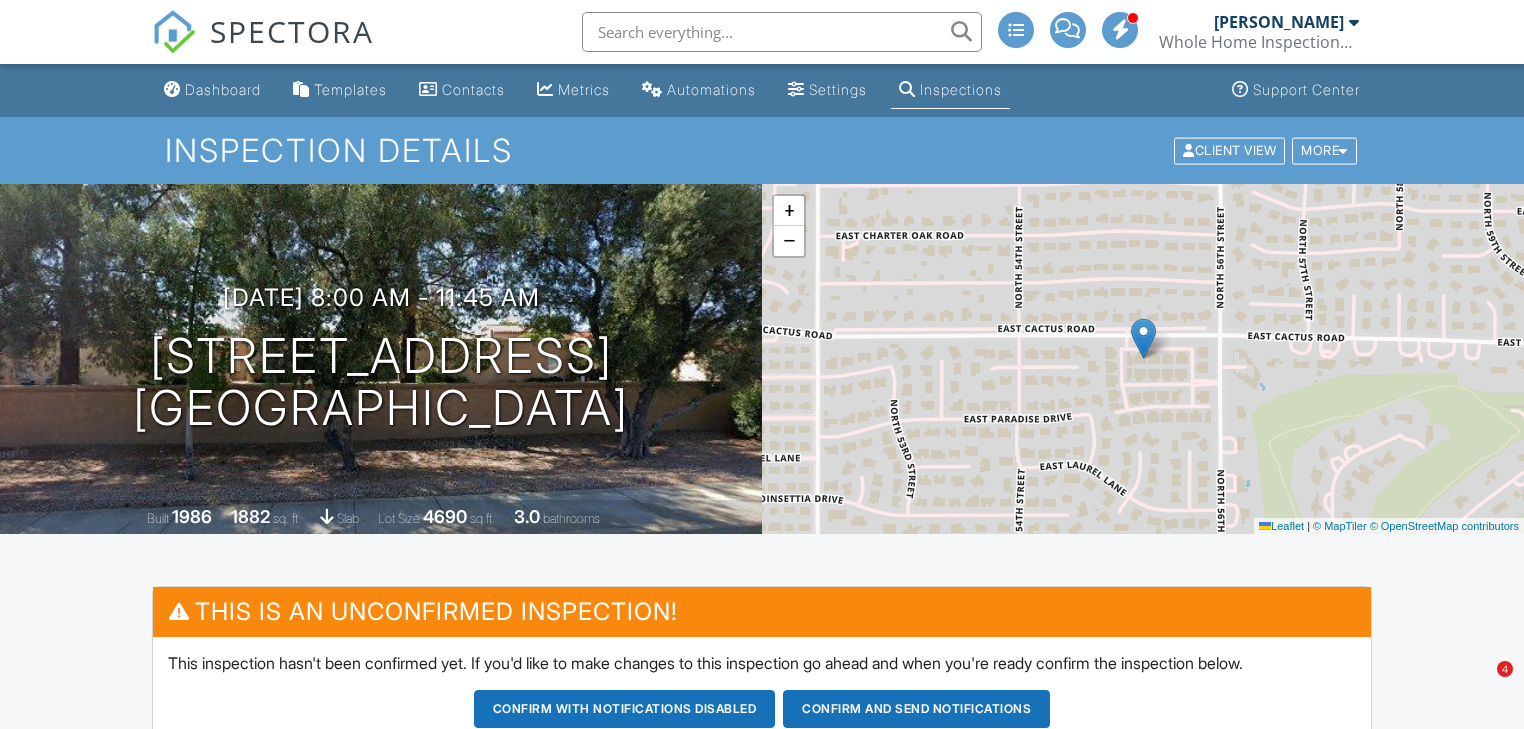 scroll, scrollTop: 0, scrollLeft: 0, axis: both 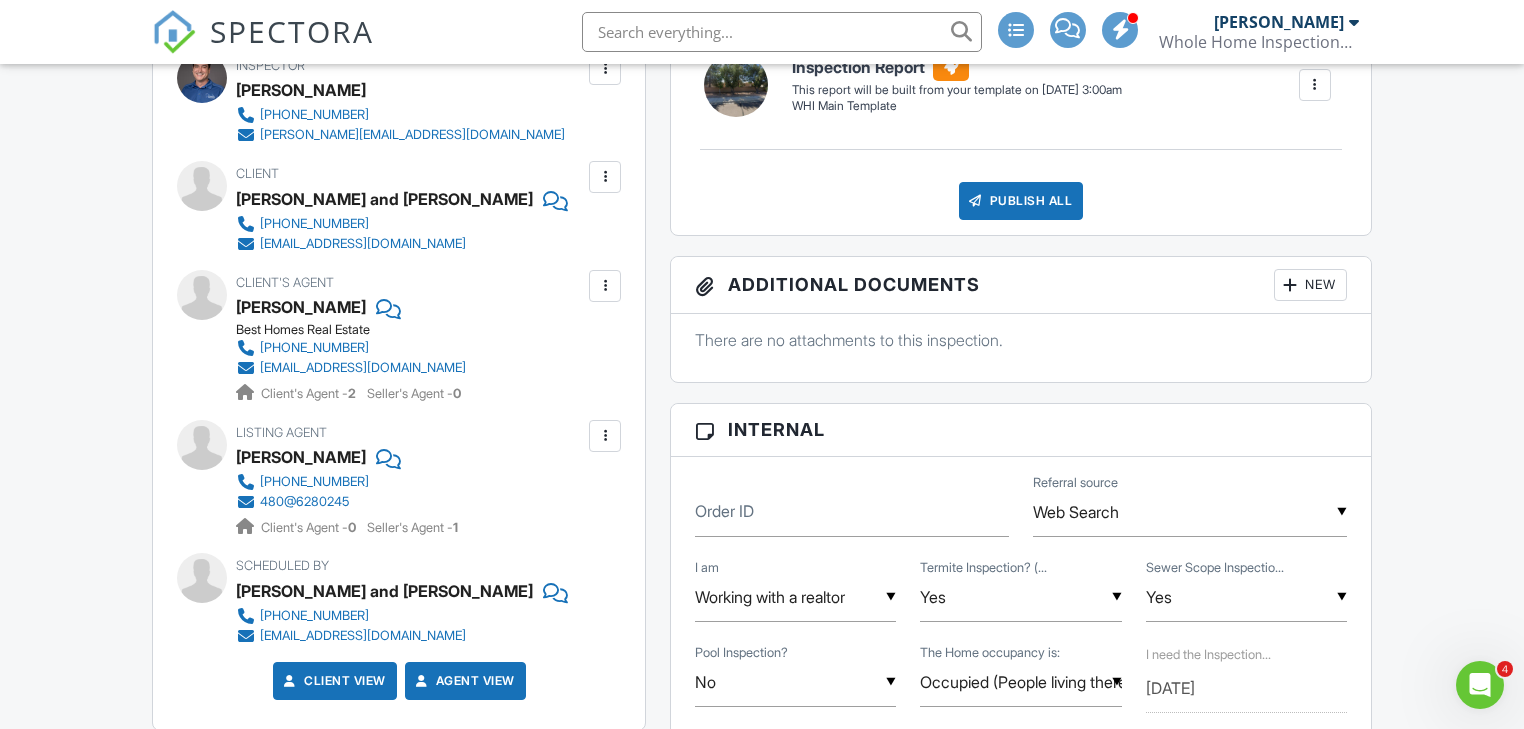 click at bounding box center [605, 436] 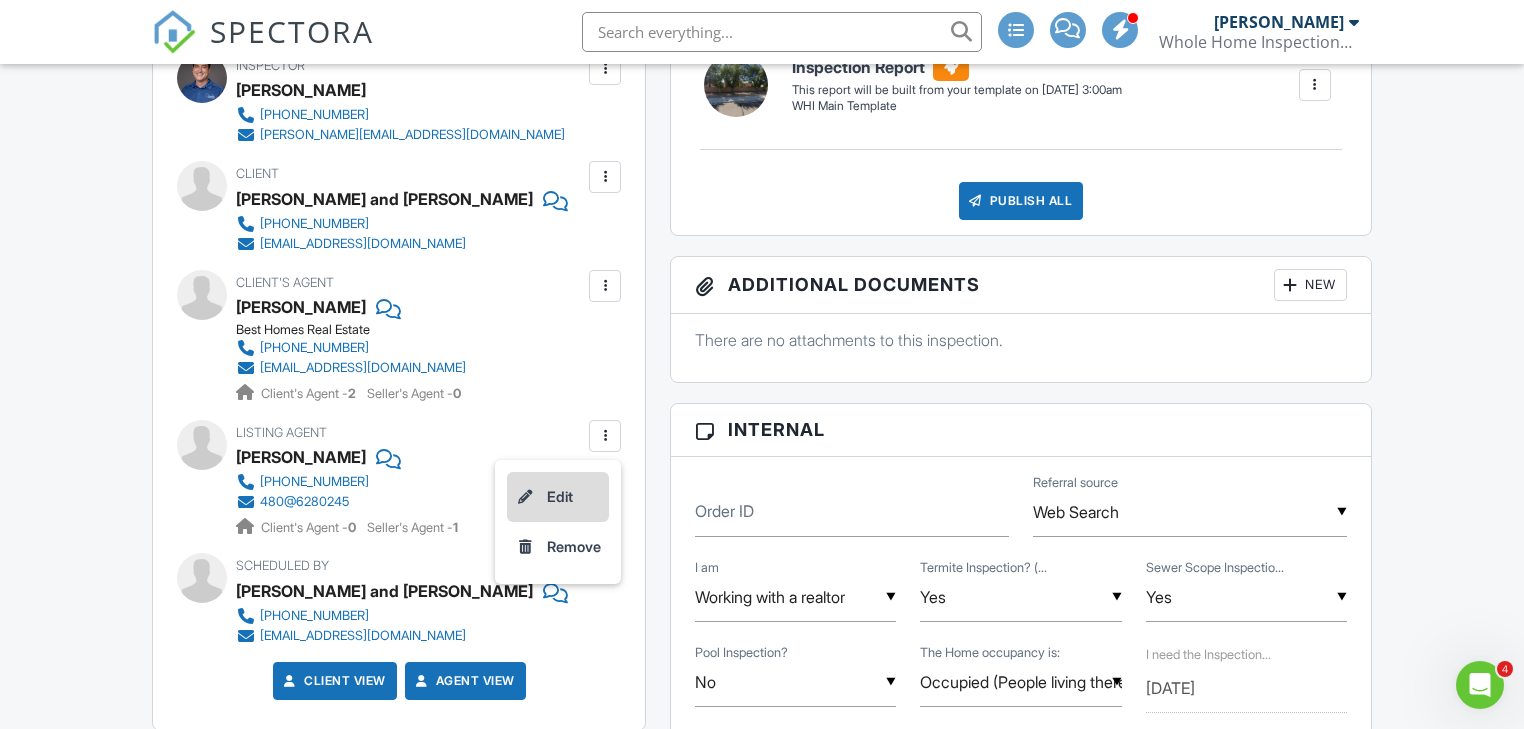 click on "Edit" at bounding box center [558, 497] 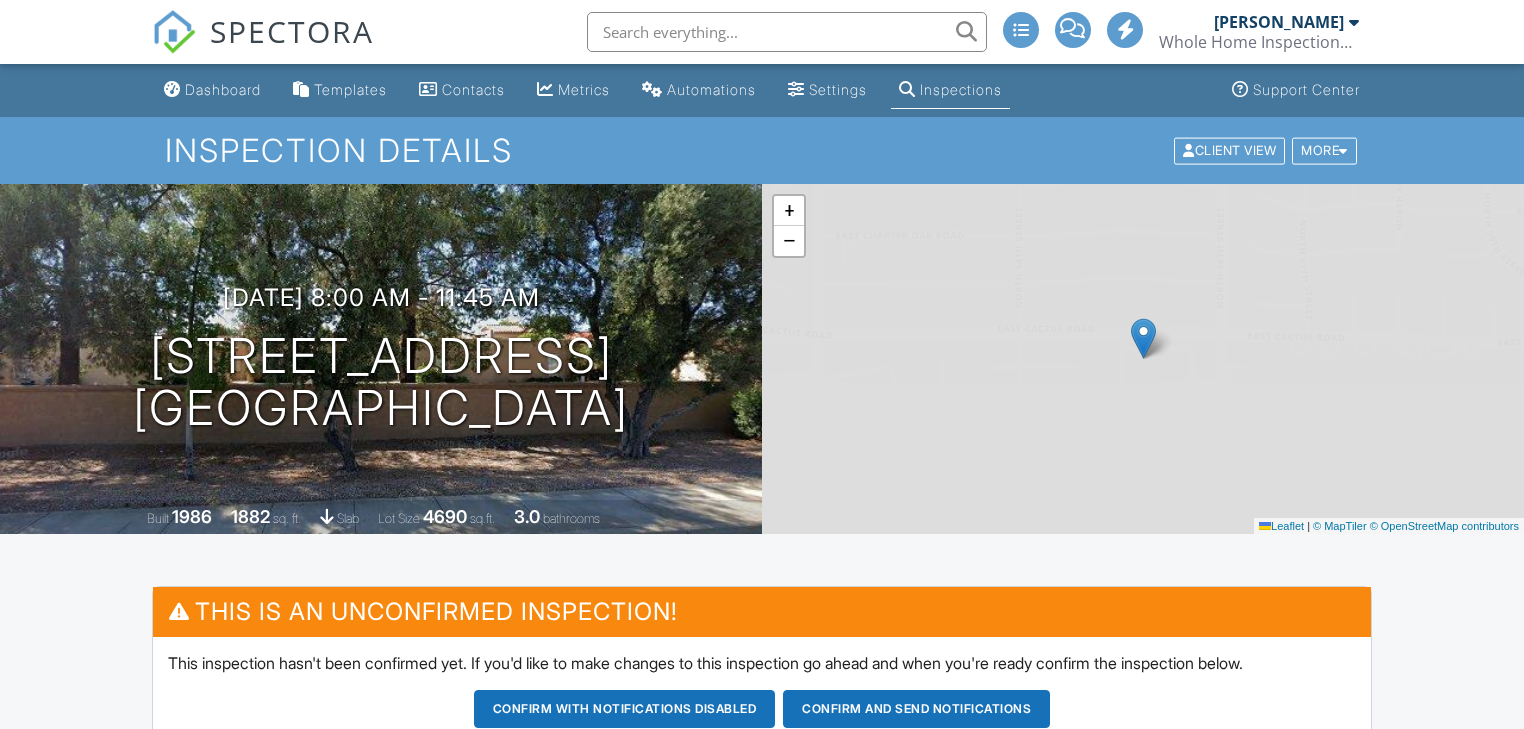 scroll, scrollTop: 800, scrollLeft: 0, axis: vertical 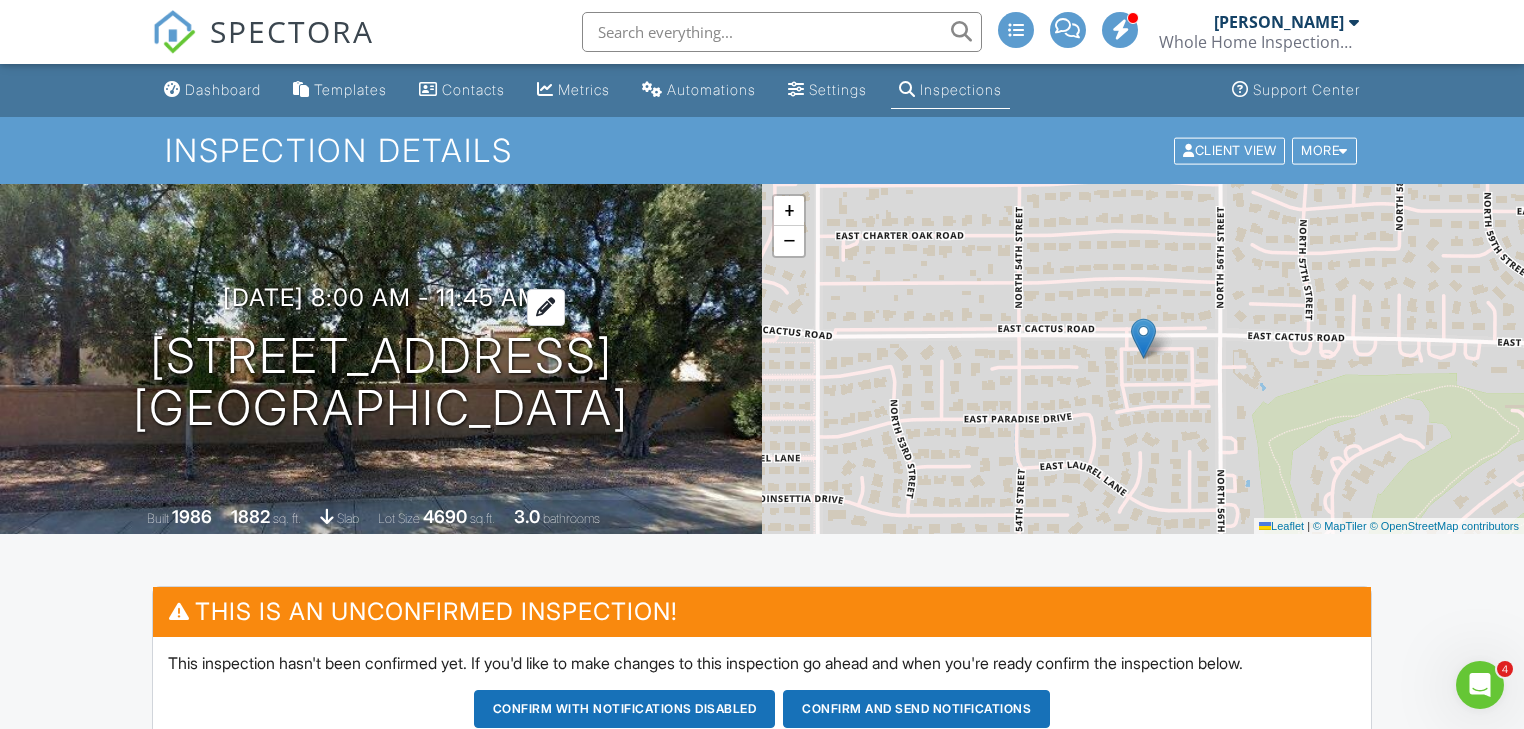 click on "07/15/2025  8:00 am
- 11:45 am" at bounding box center [381, 297] 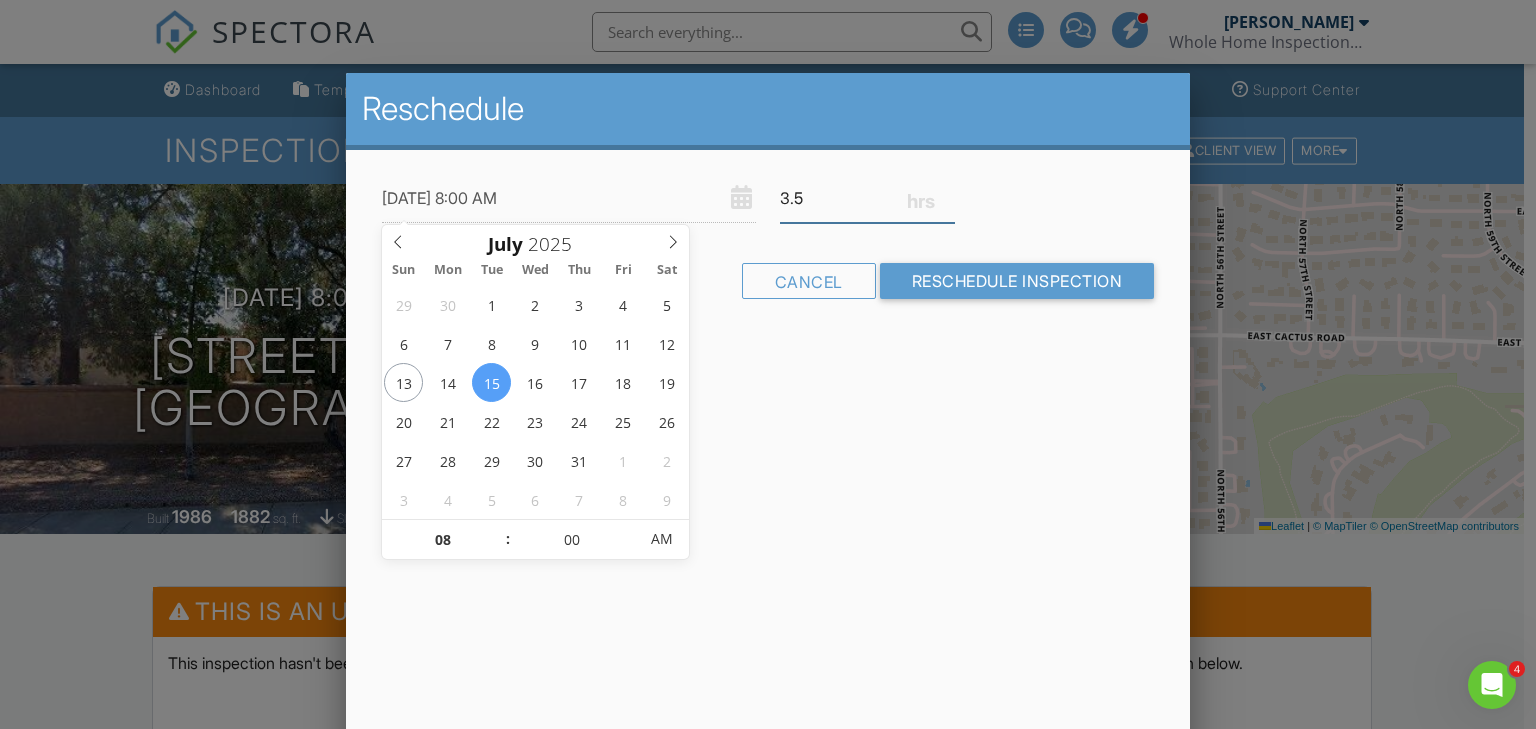 click on "3.5" at bounding box center (867, 198) 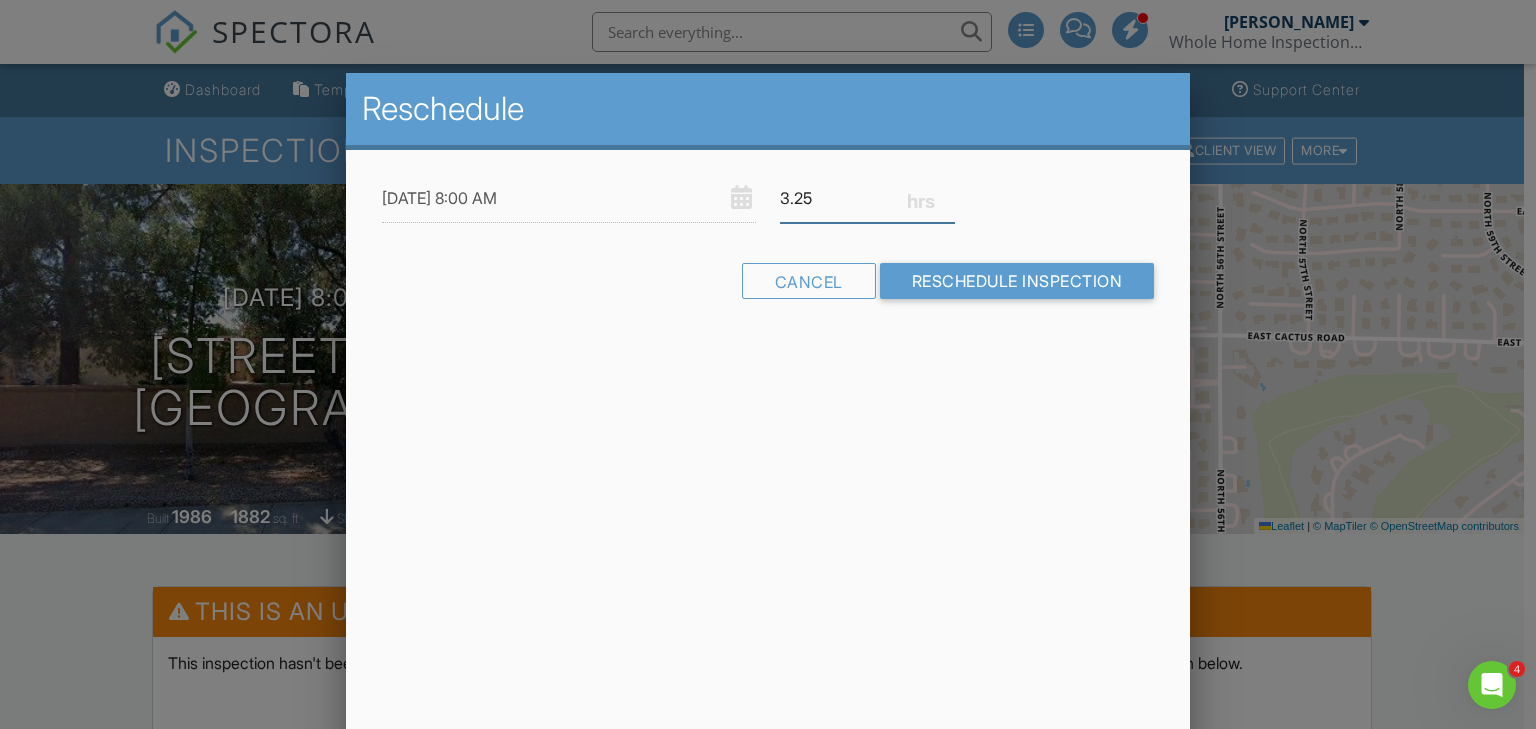 type on "3.25" 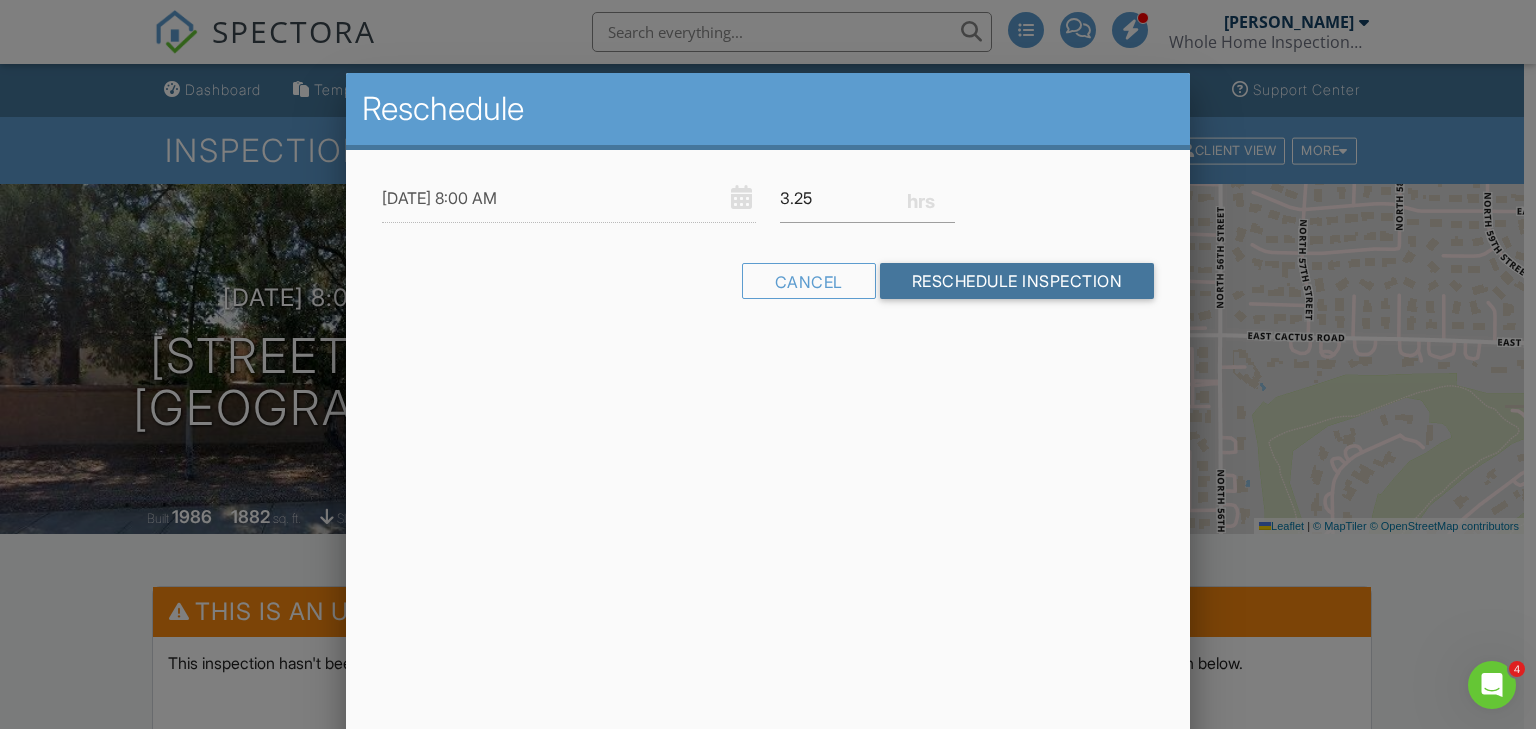 click on "Reschedule Inspection" at bounding box center [1017, 281] 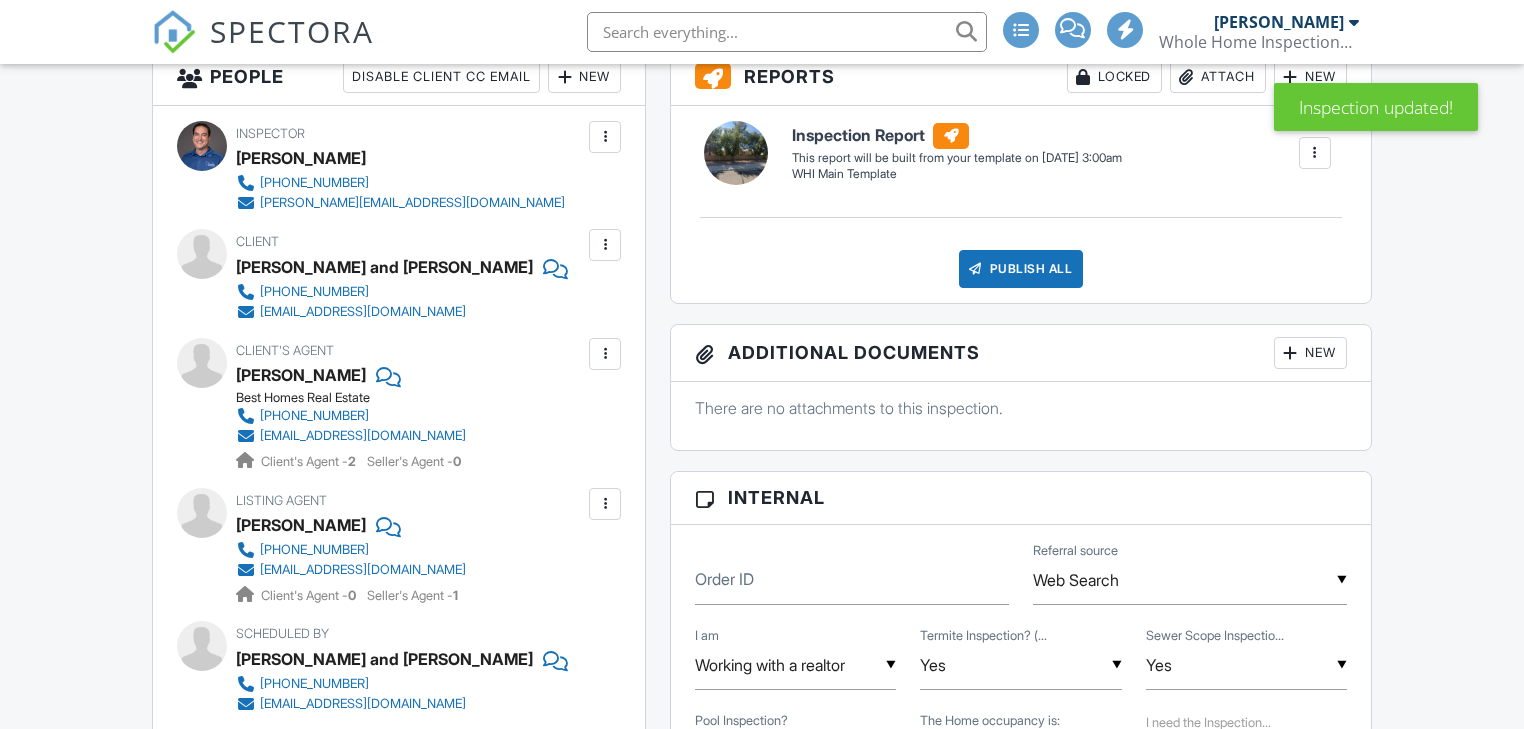 scroll, scrollTop: 1360, scrollLeft: 0, axis: vertical 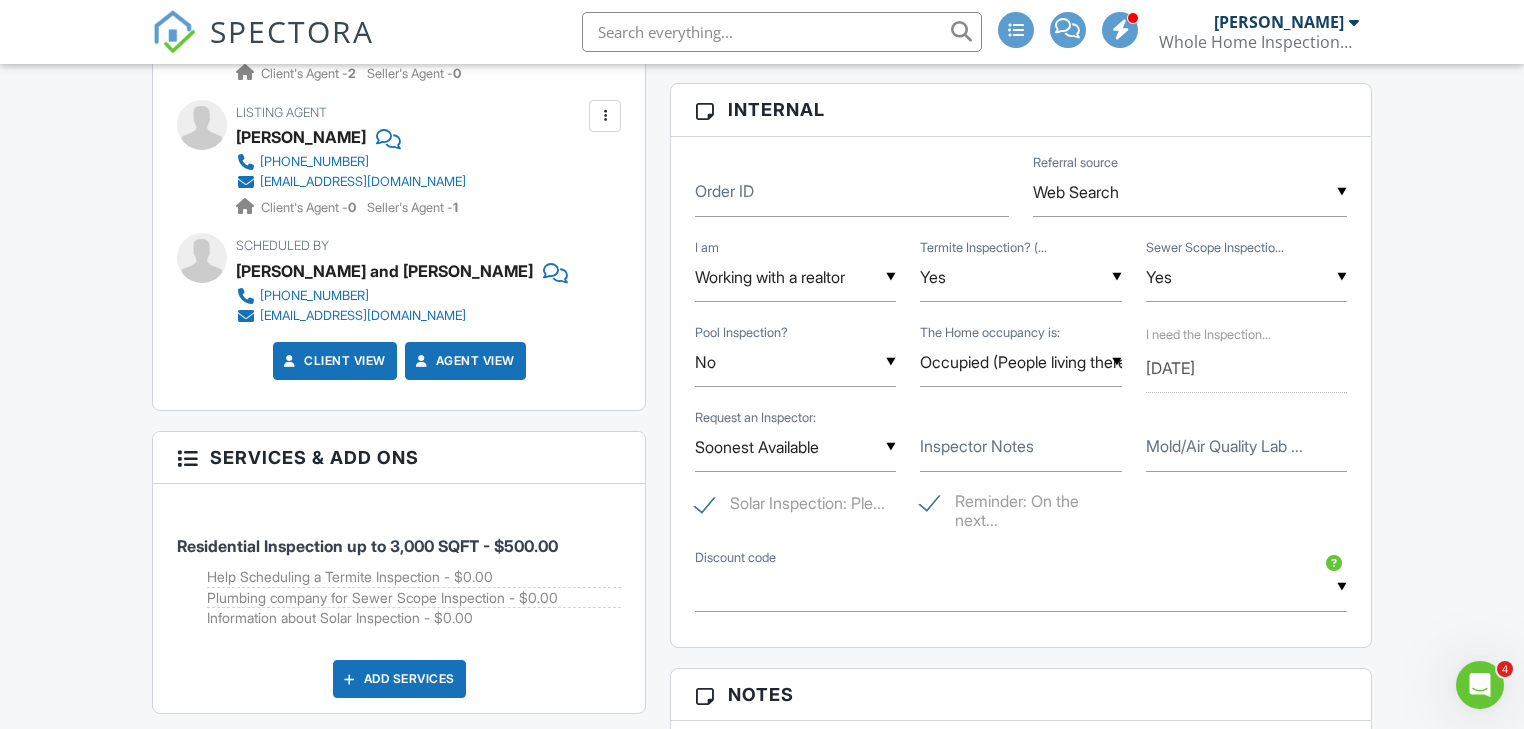 click on "Reminder: On the next..." at bounding box center [1020, 504] 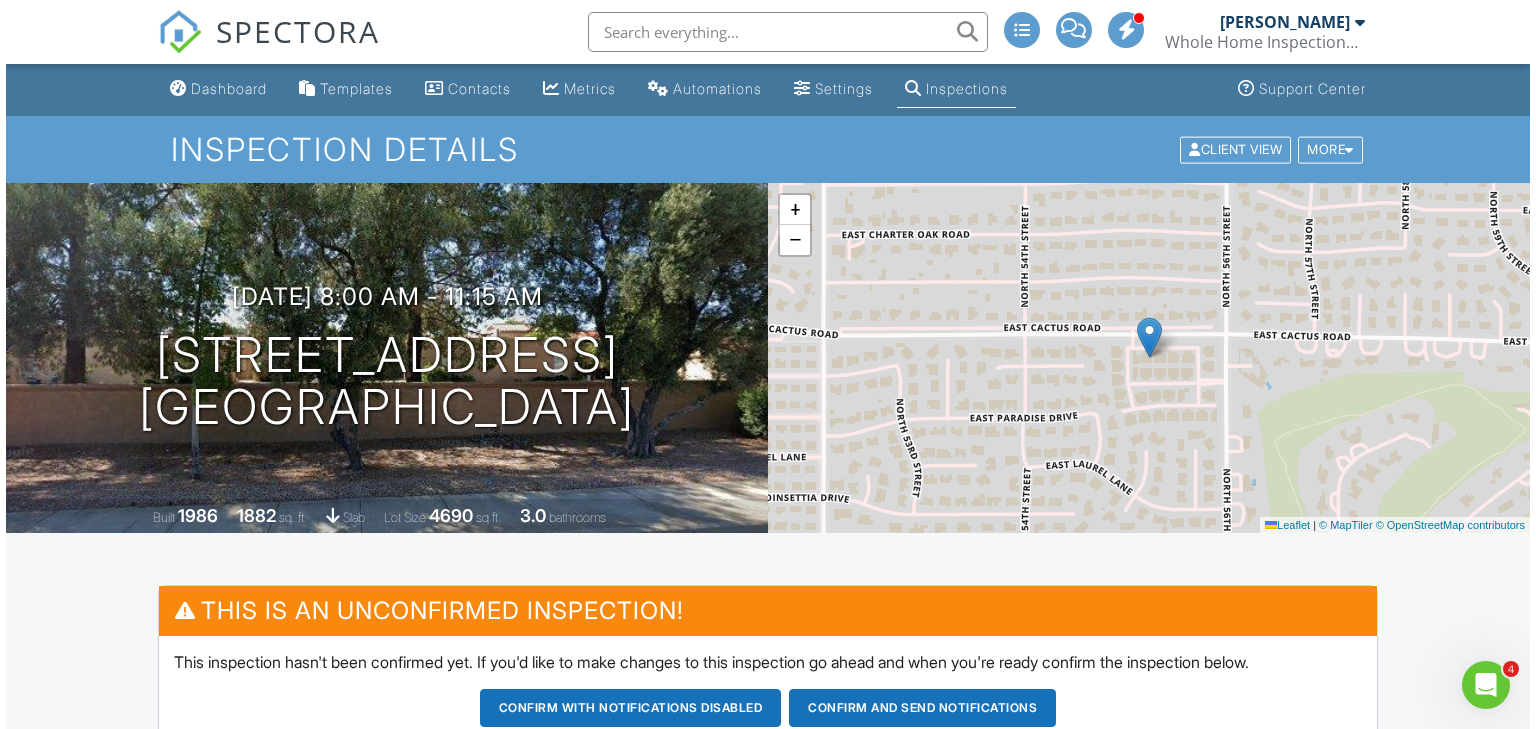 scroll, scrollTop: 0, scrollLeft: 0, axis: both 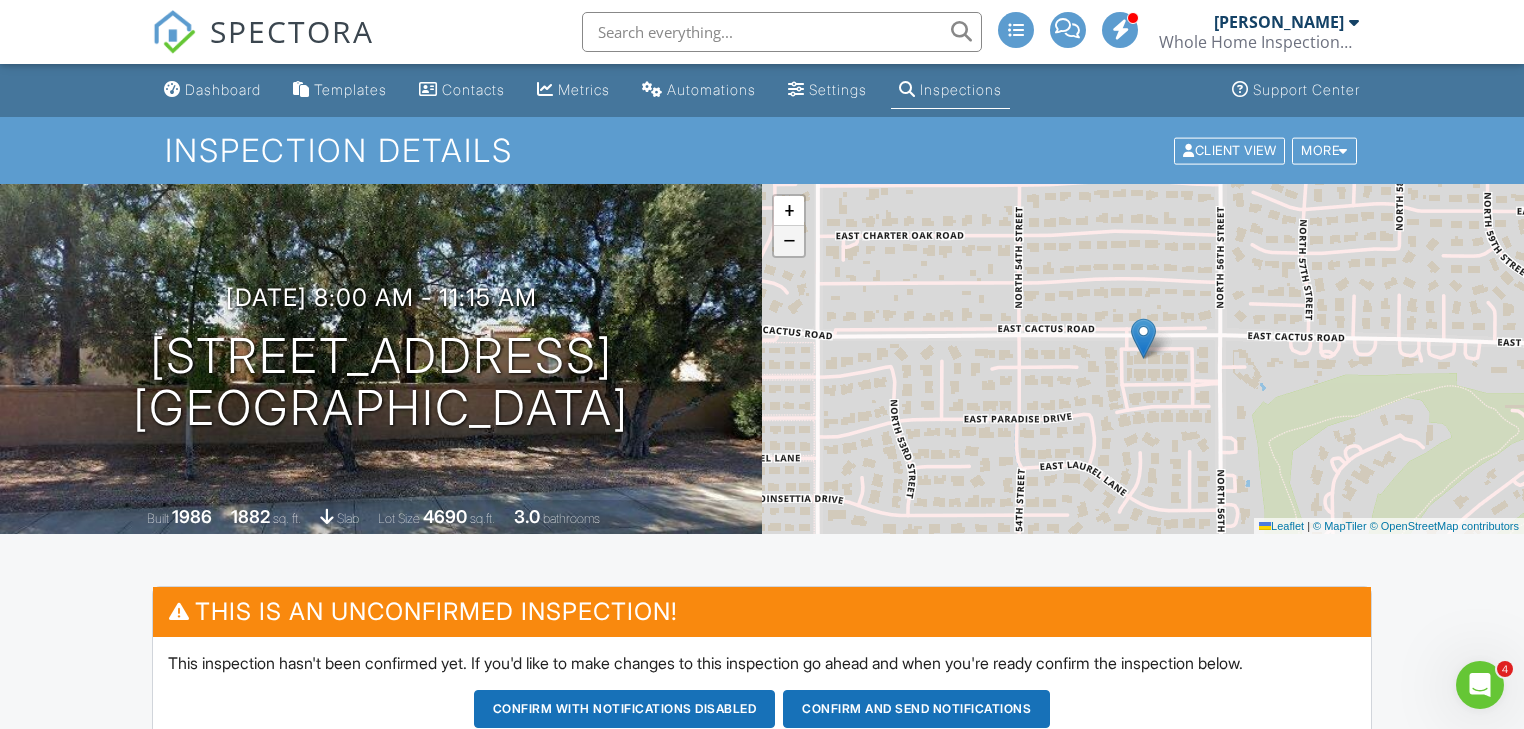 click on "−" at bounding box center (789, 241) 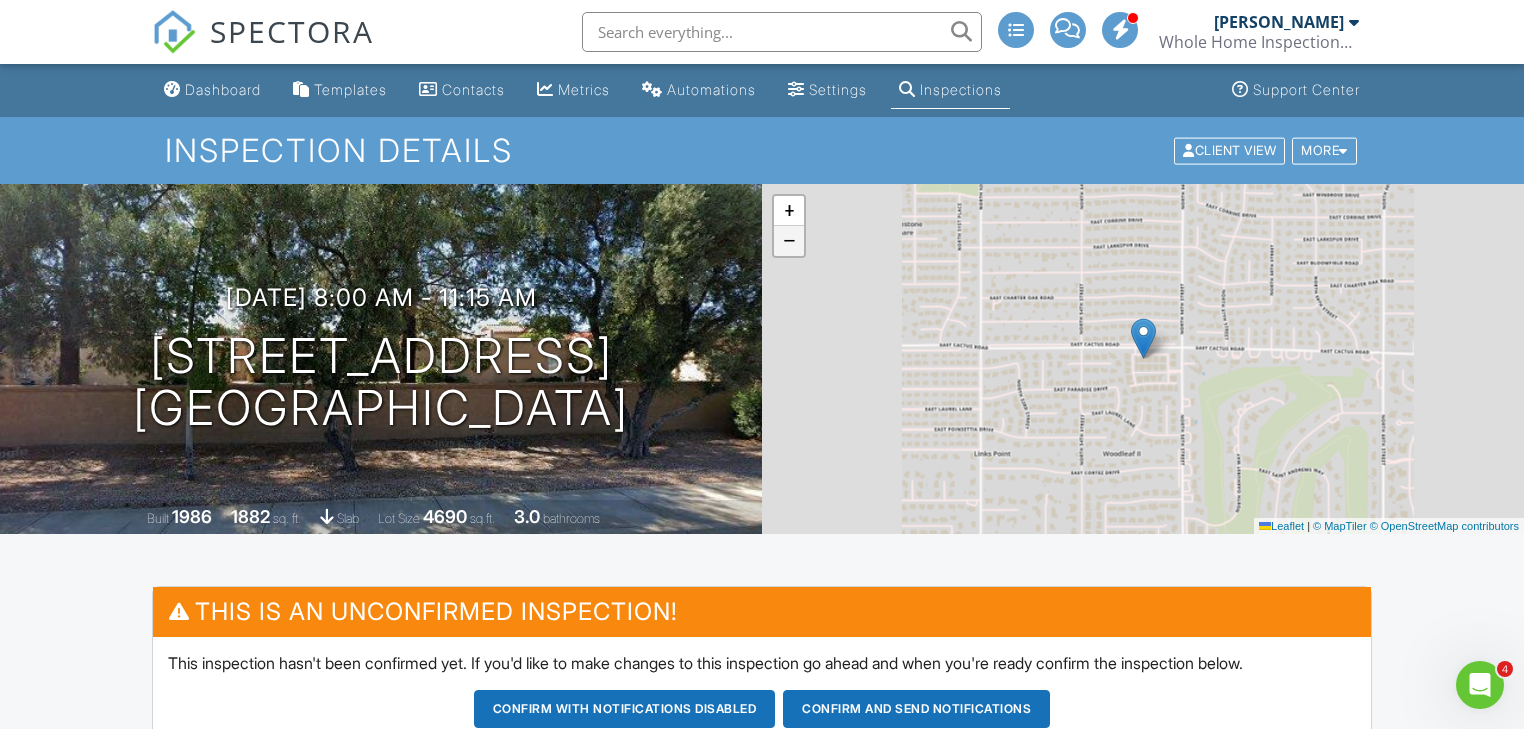 click on "−" at bounding box center [789, 241] 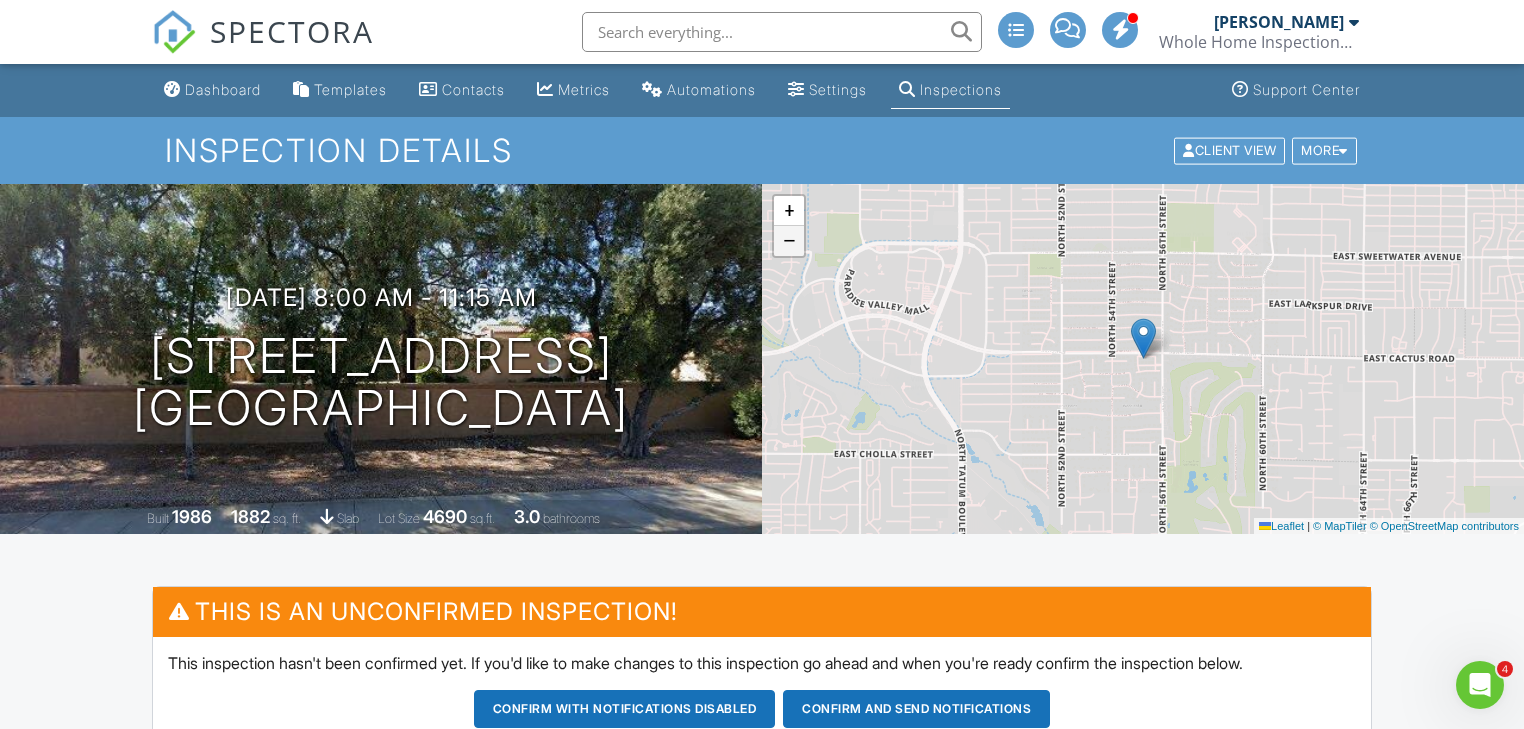 click on "−" at bounding box center [789, 241] 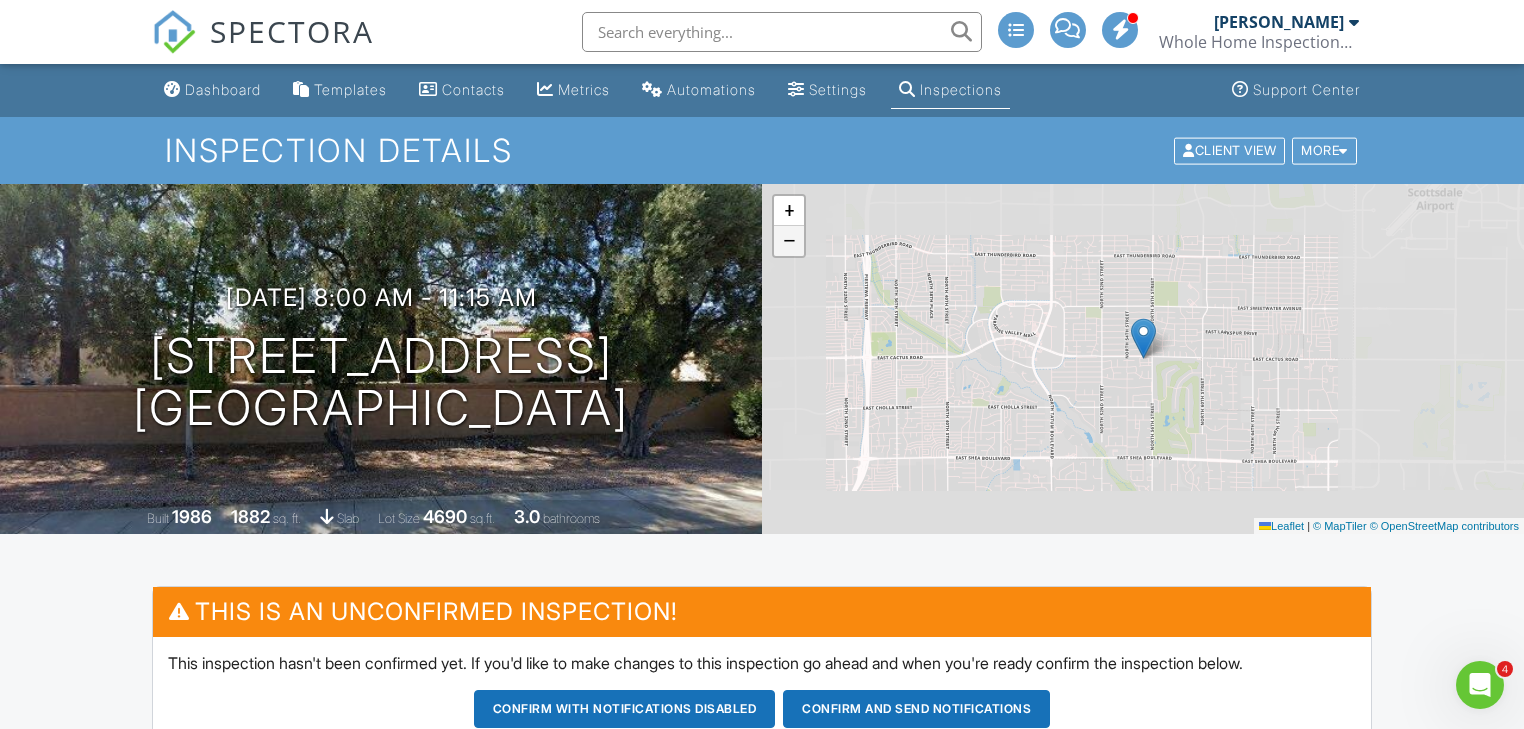 click on "−" at bounding box center [789, 241] 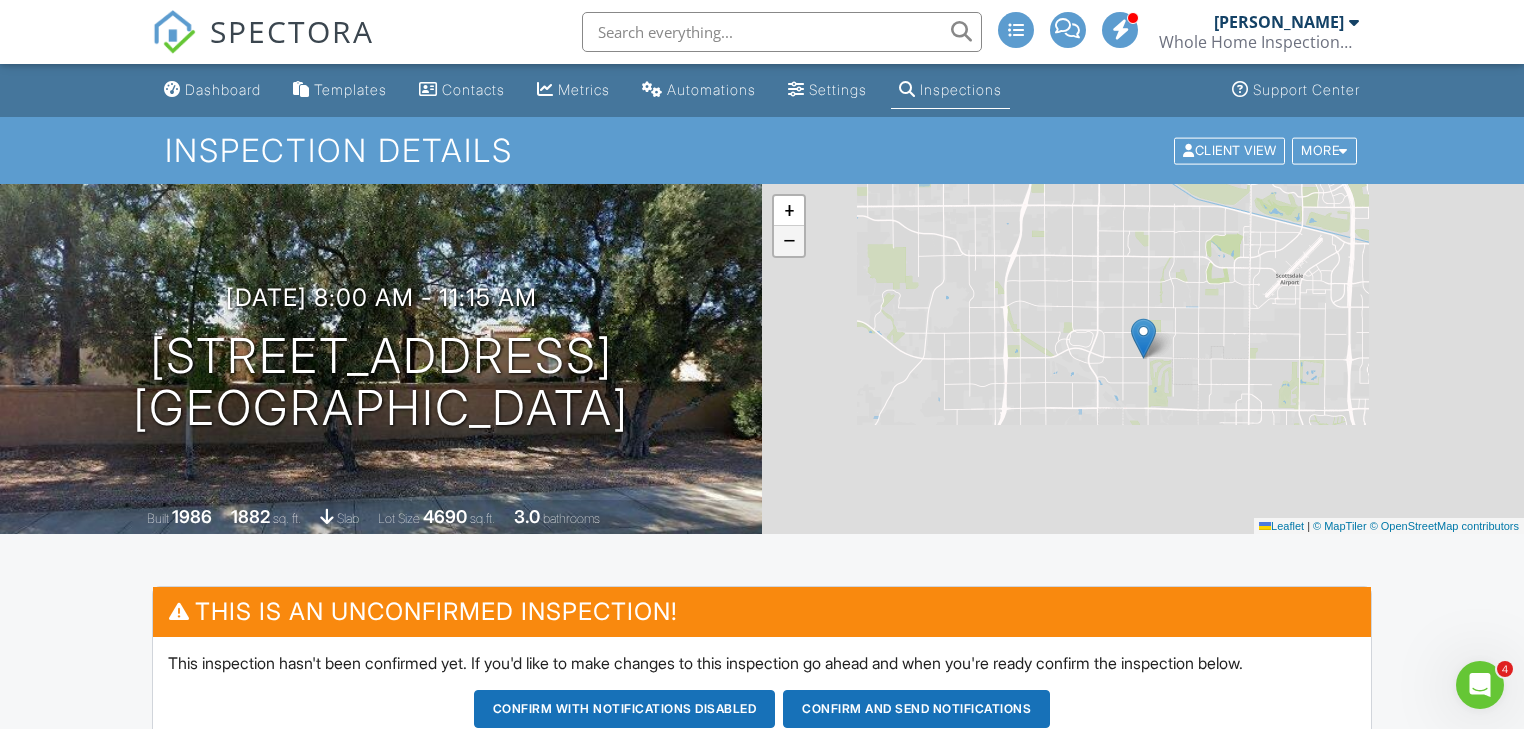 click on "−" at bounding box center [789, 241] 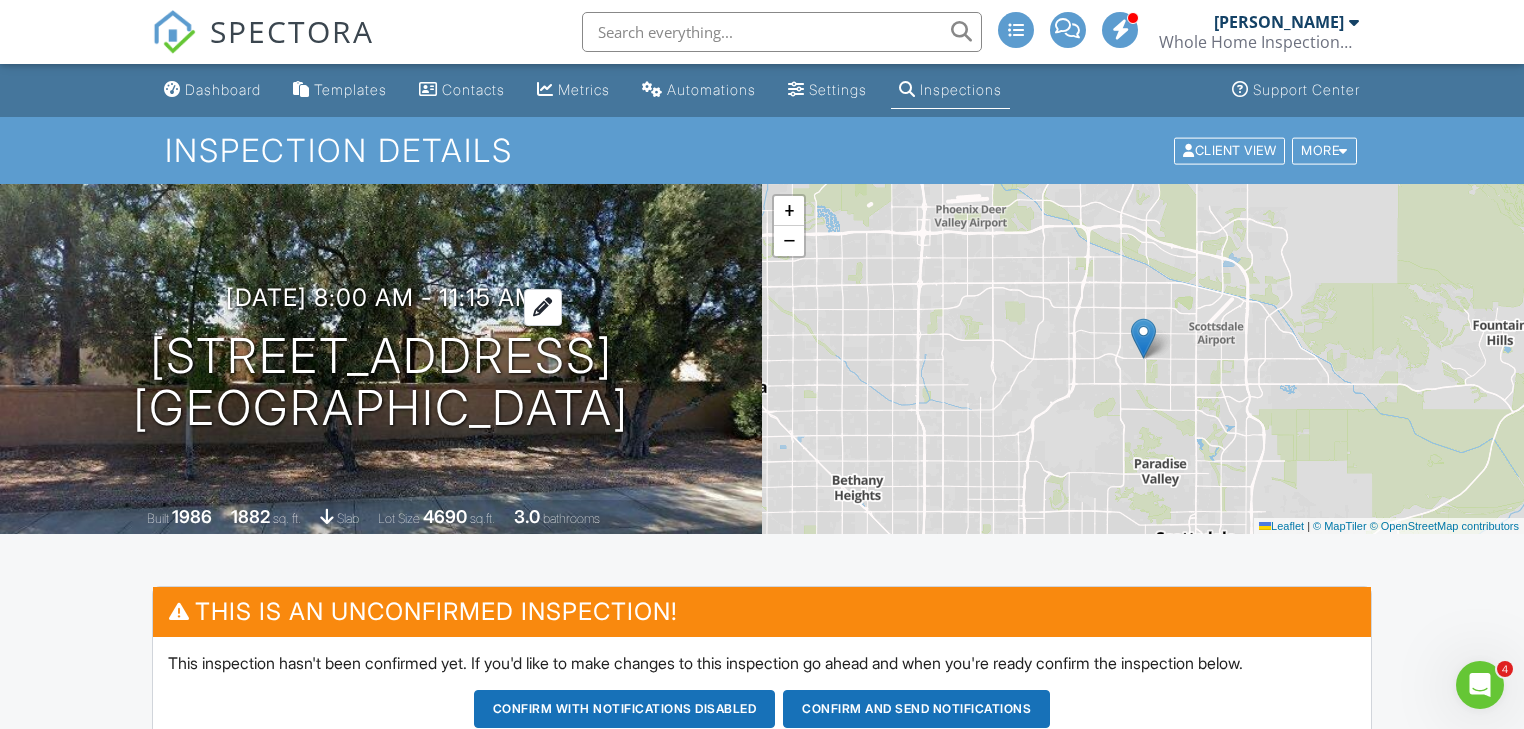 click on "07/15/2025  8:00 am
- 11:15 am" at bounding box center [381, 297] 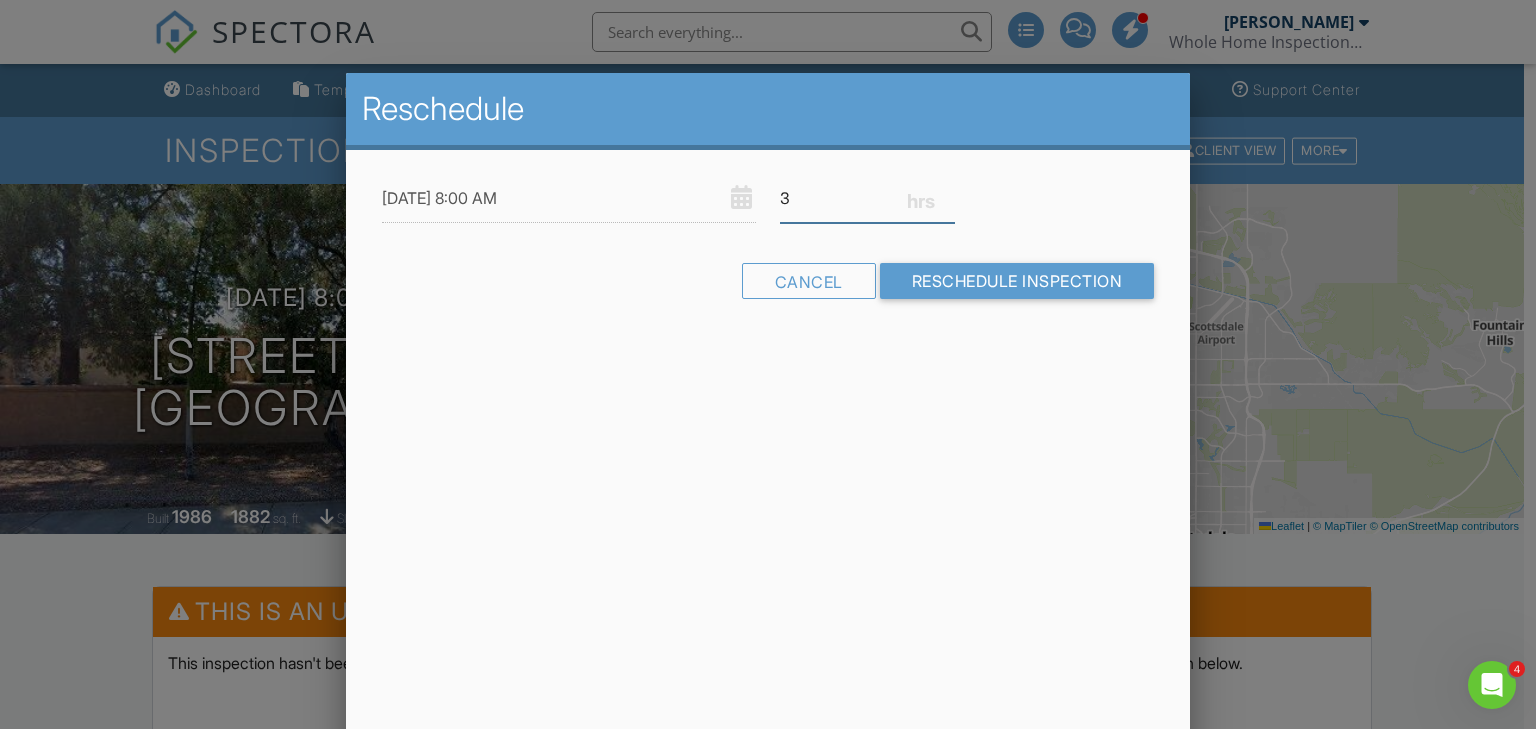 type on "3" 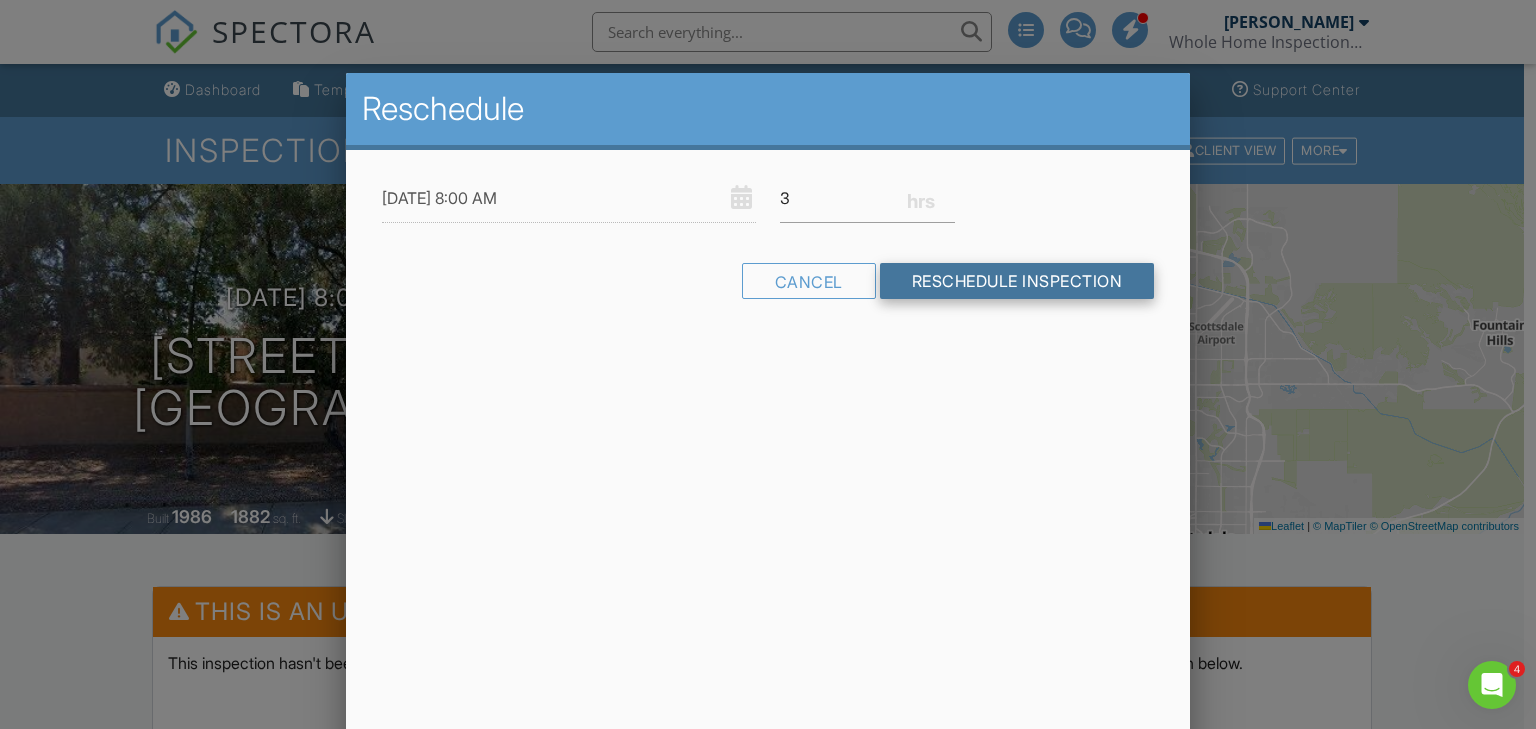 click on "Reschedule Inspection" at bounding box center [1017, 281] 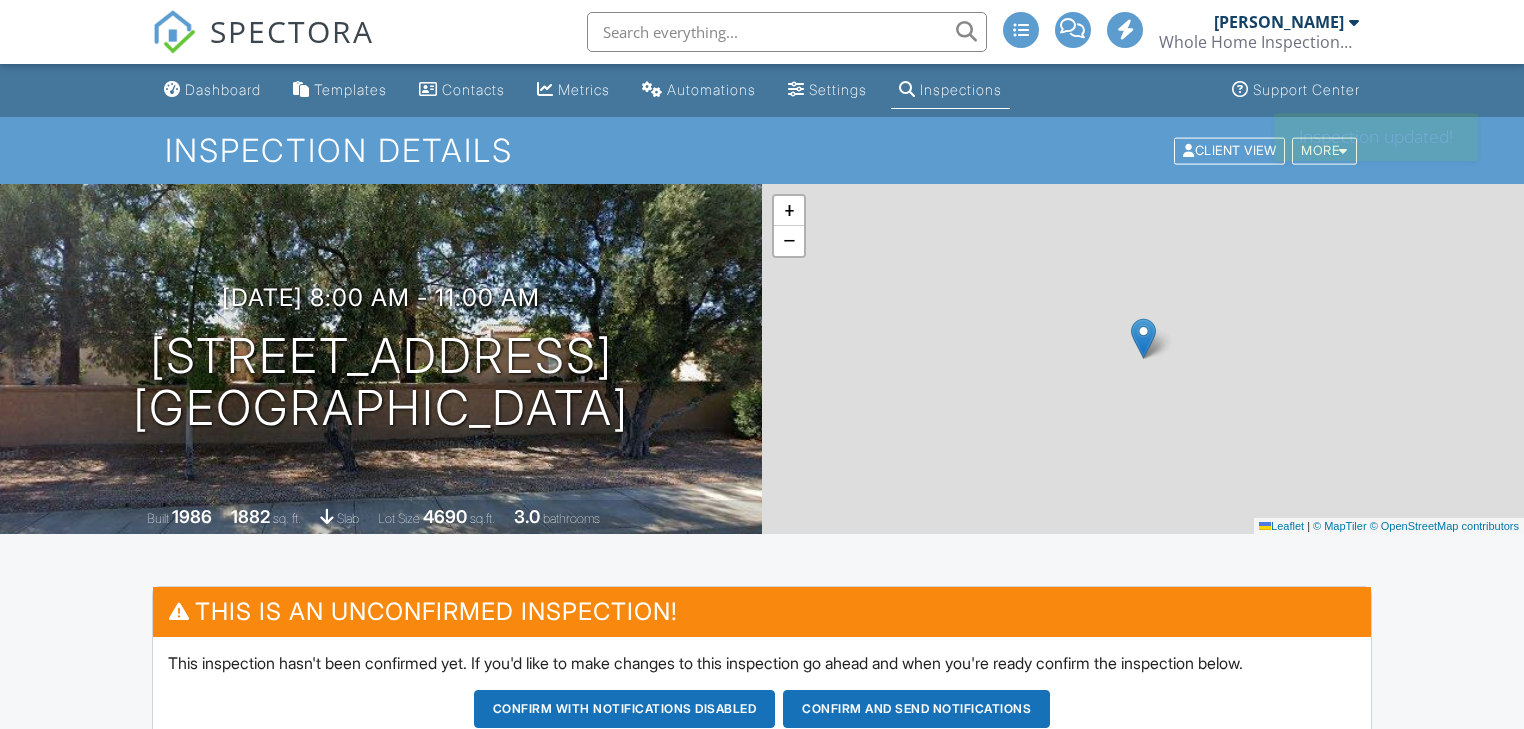 scroll, scrollTop: 0, scrollLeft: 0, axis: both 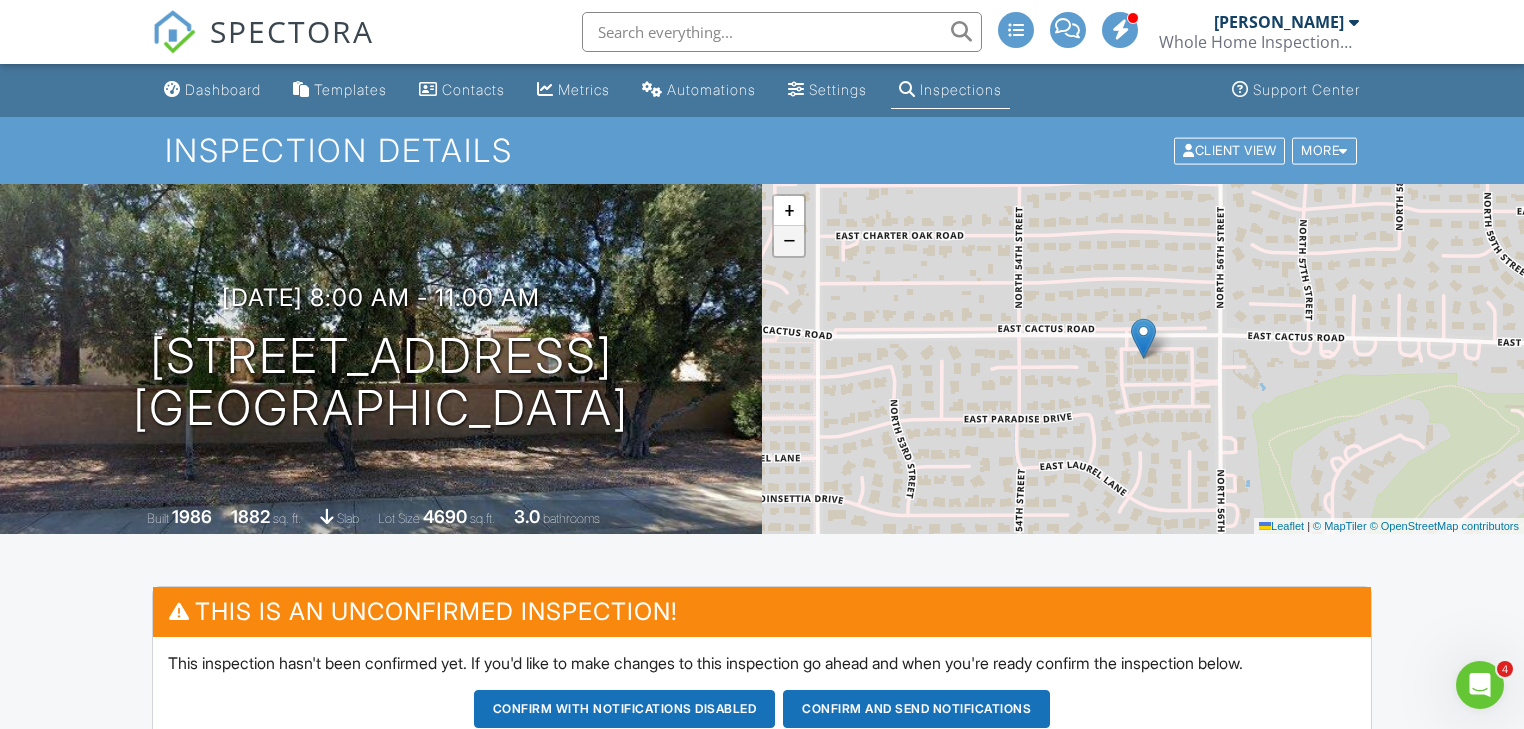 click on "−" at bounding box center [789, 241] 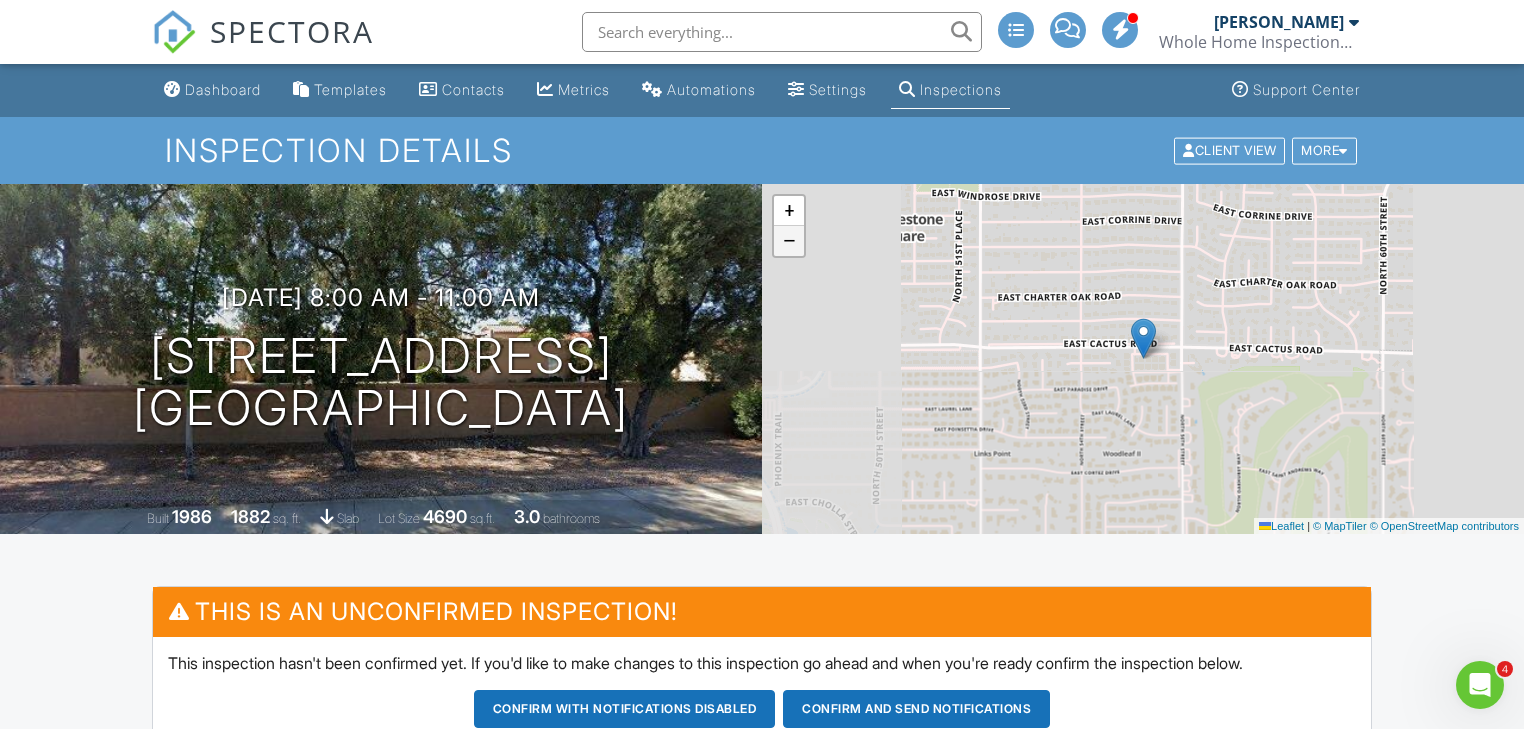 click on "−" at bounding box center [789, 241] 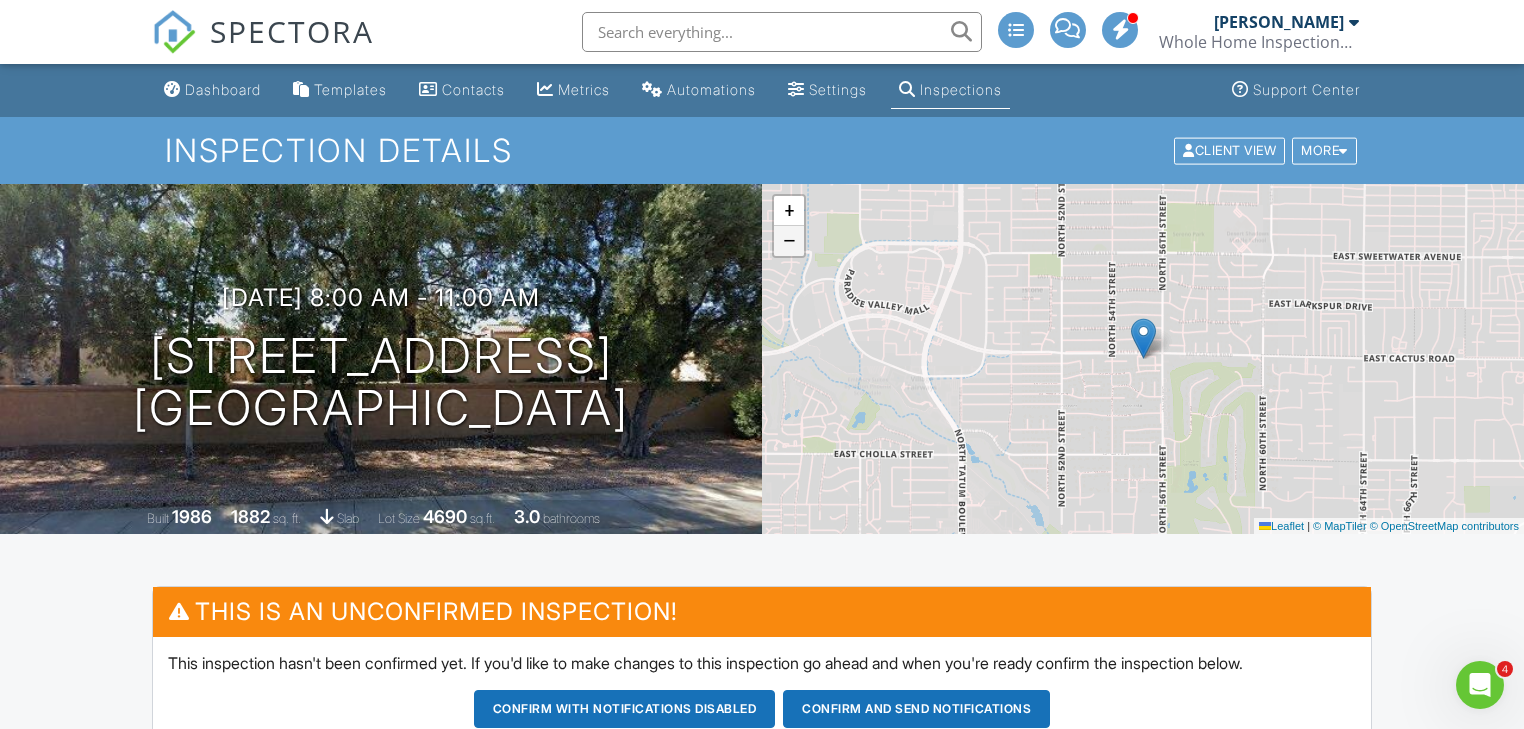 click on "−" at bounding box center [789, 241] 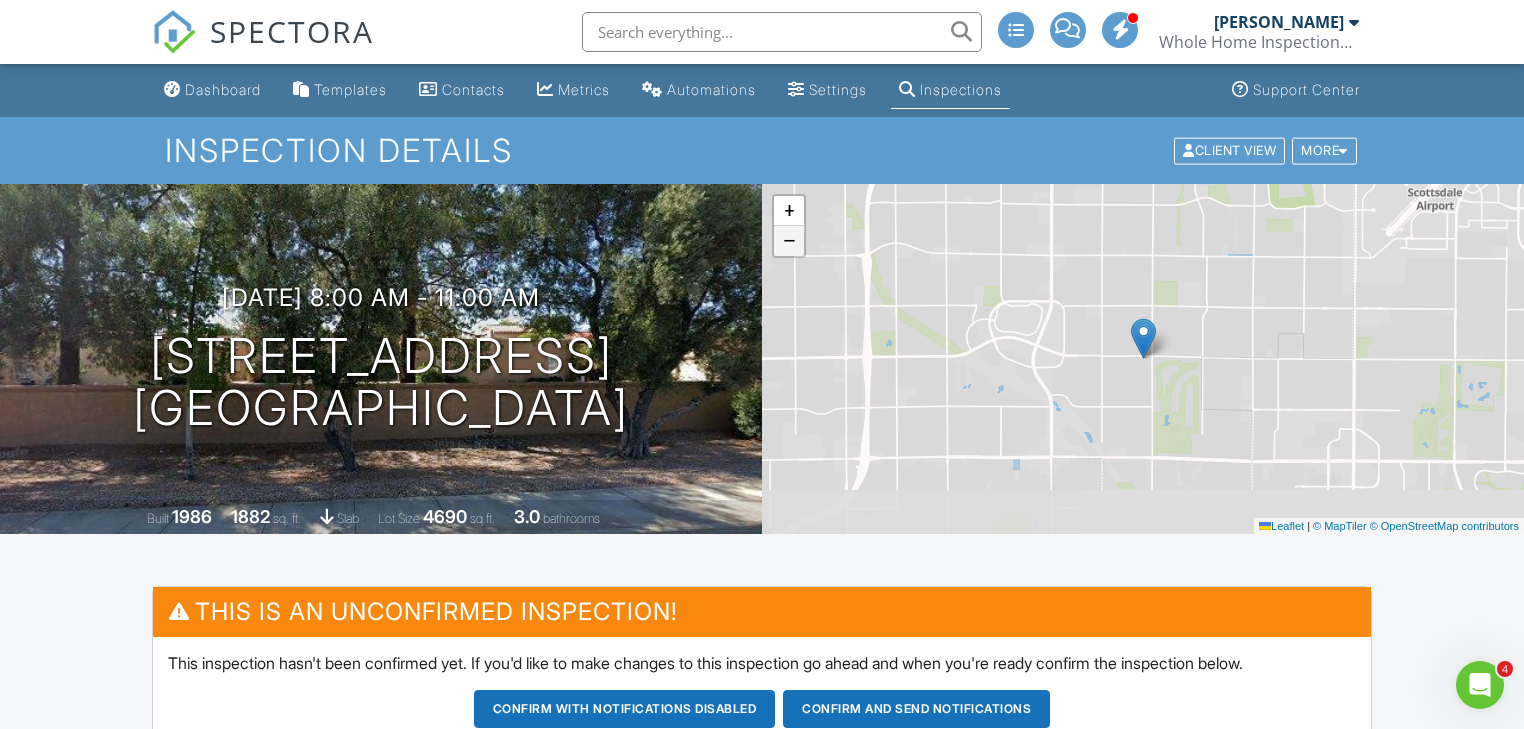 click on "−" at bounding box center (789, 241) 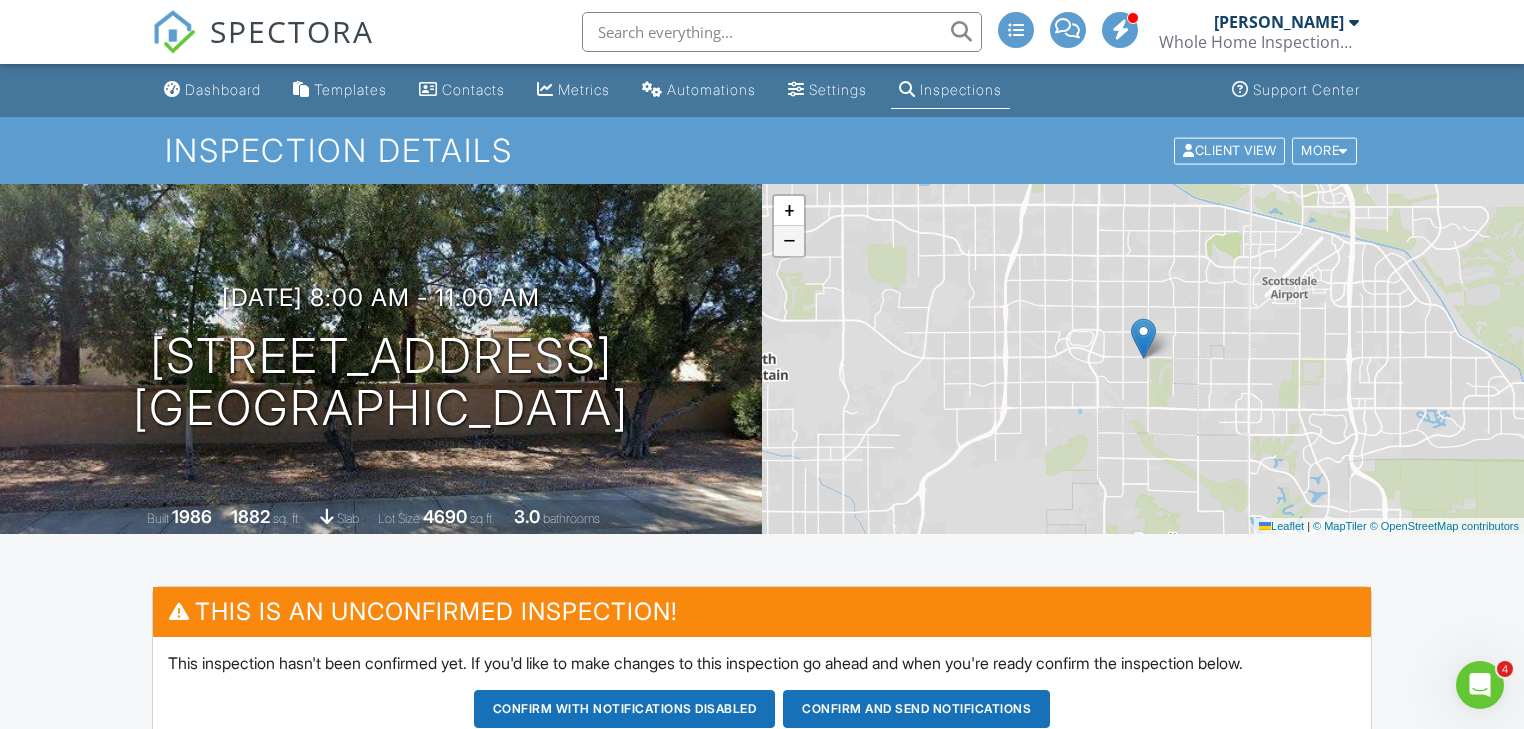 click on "−" at bounding box center [789, 241] 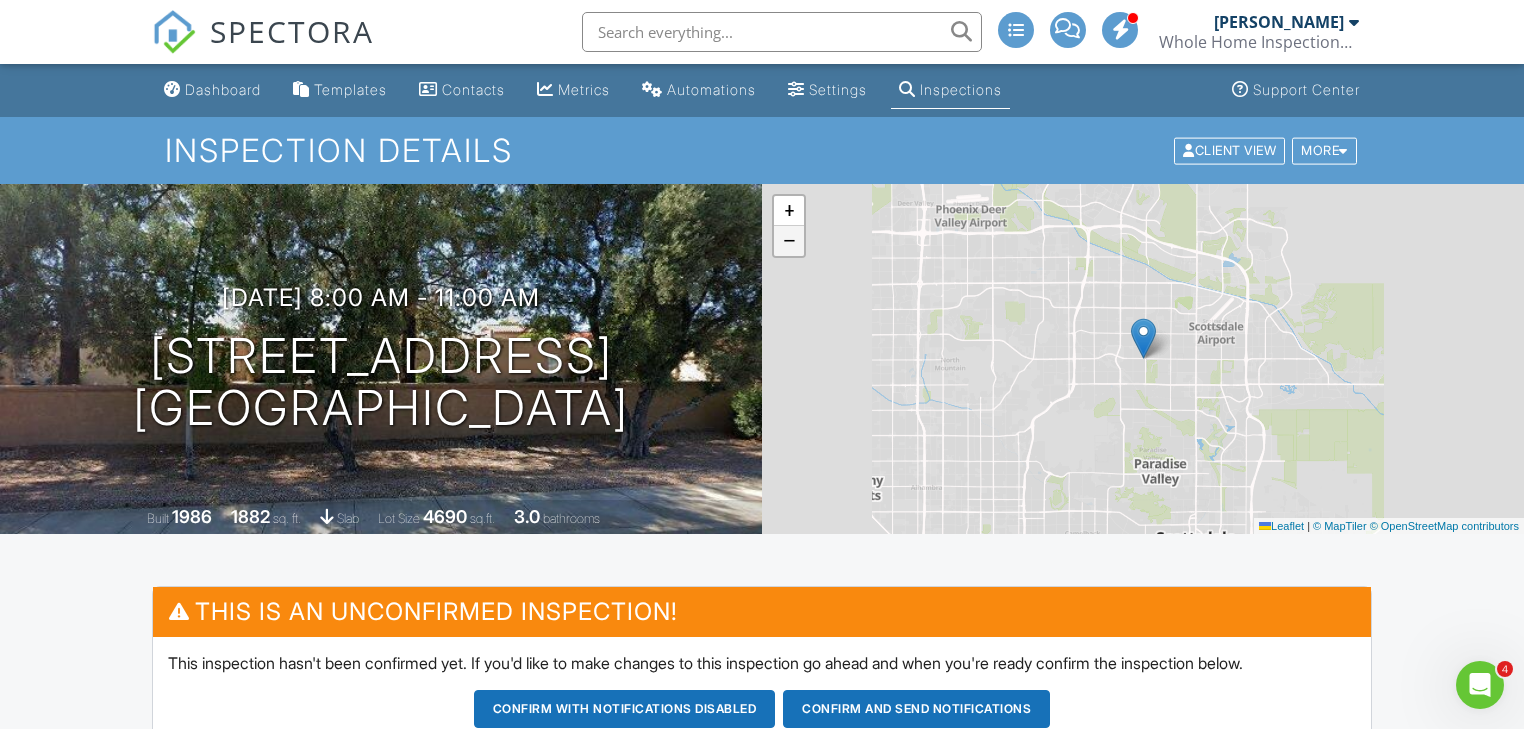 click on "−" at bounding box center (789, 241) 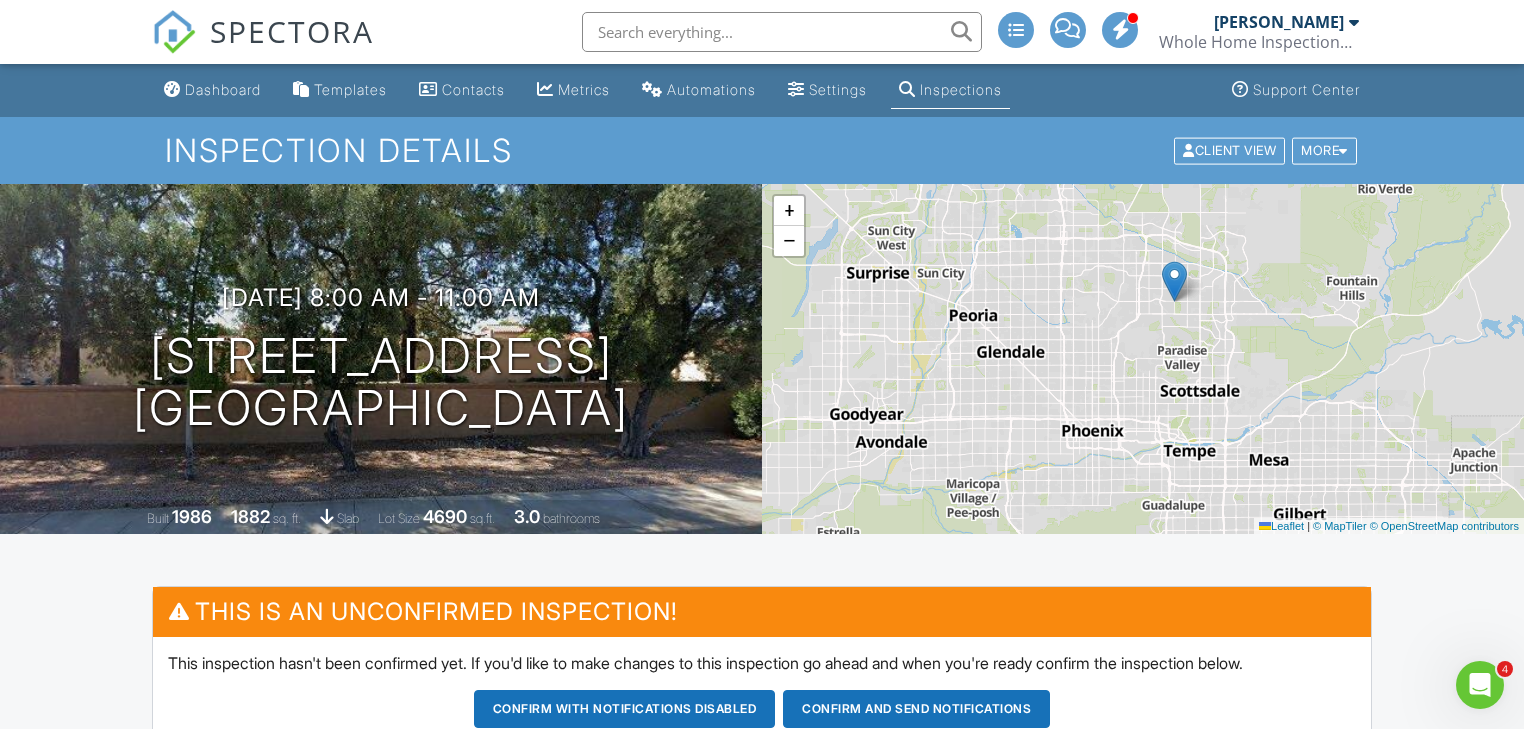 drag, startPoint x: 922, startPoint y: 472, endPoint x: 947, endPoint y: 420, distance: 57.697487 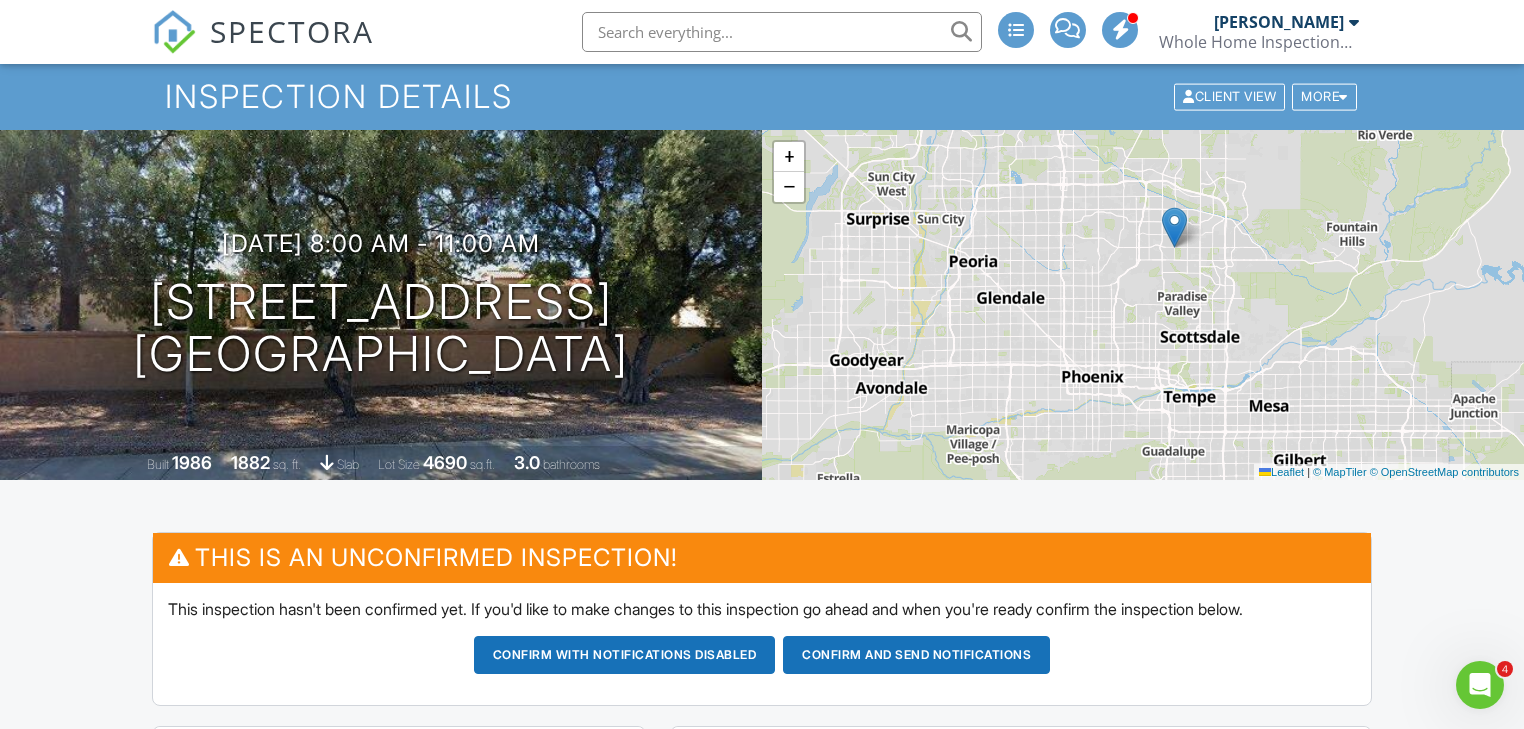 scroll, scrollTop: 160, scrollLeft: 0, axis: vertical 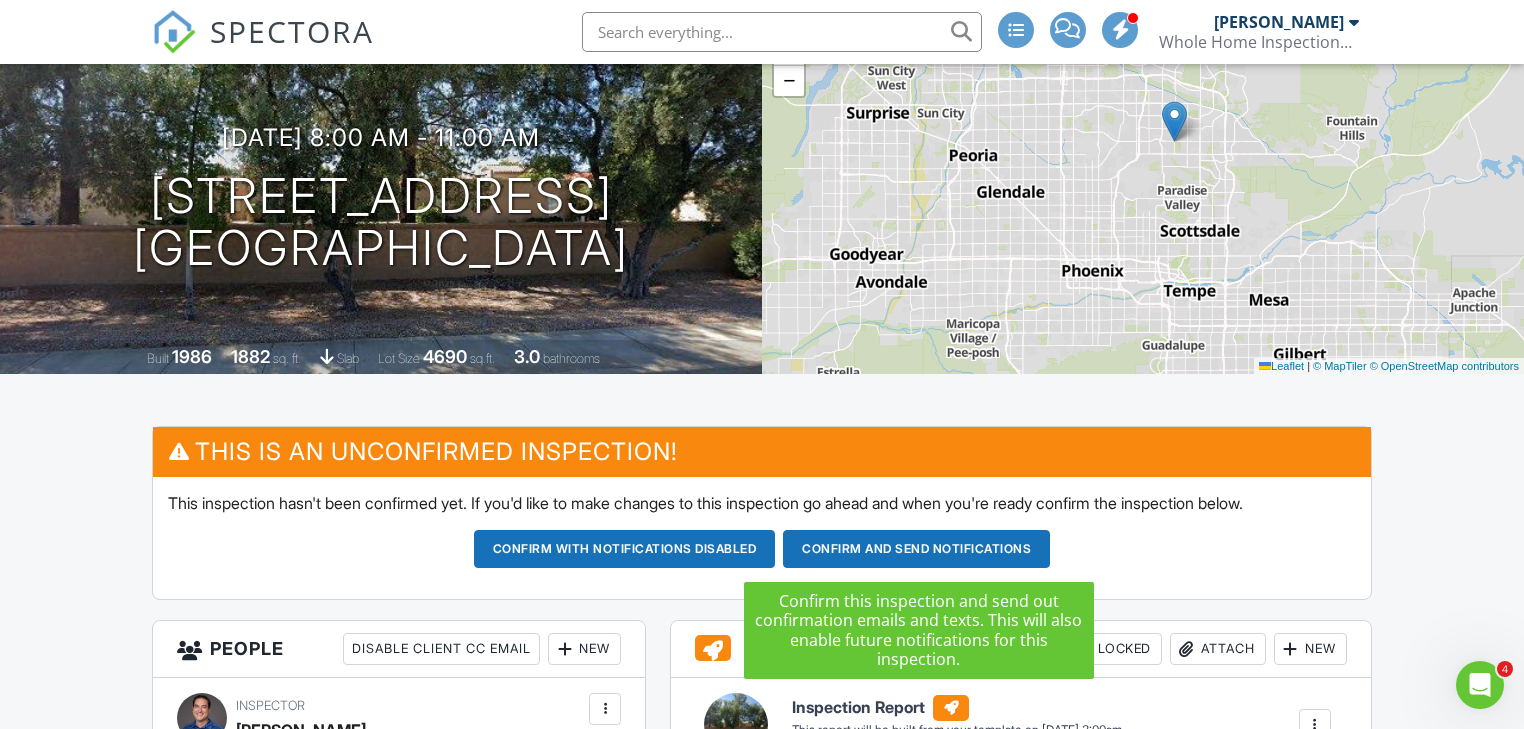 click on "Confirm and send notifications" at bounding box center (625, 549) 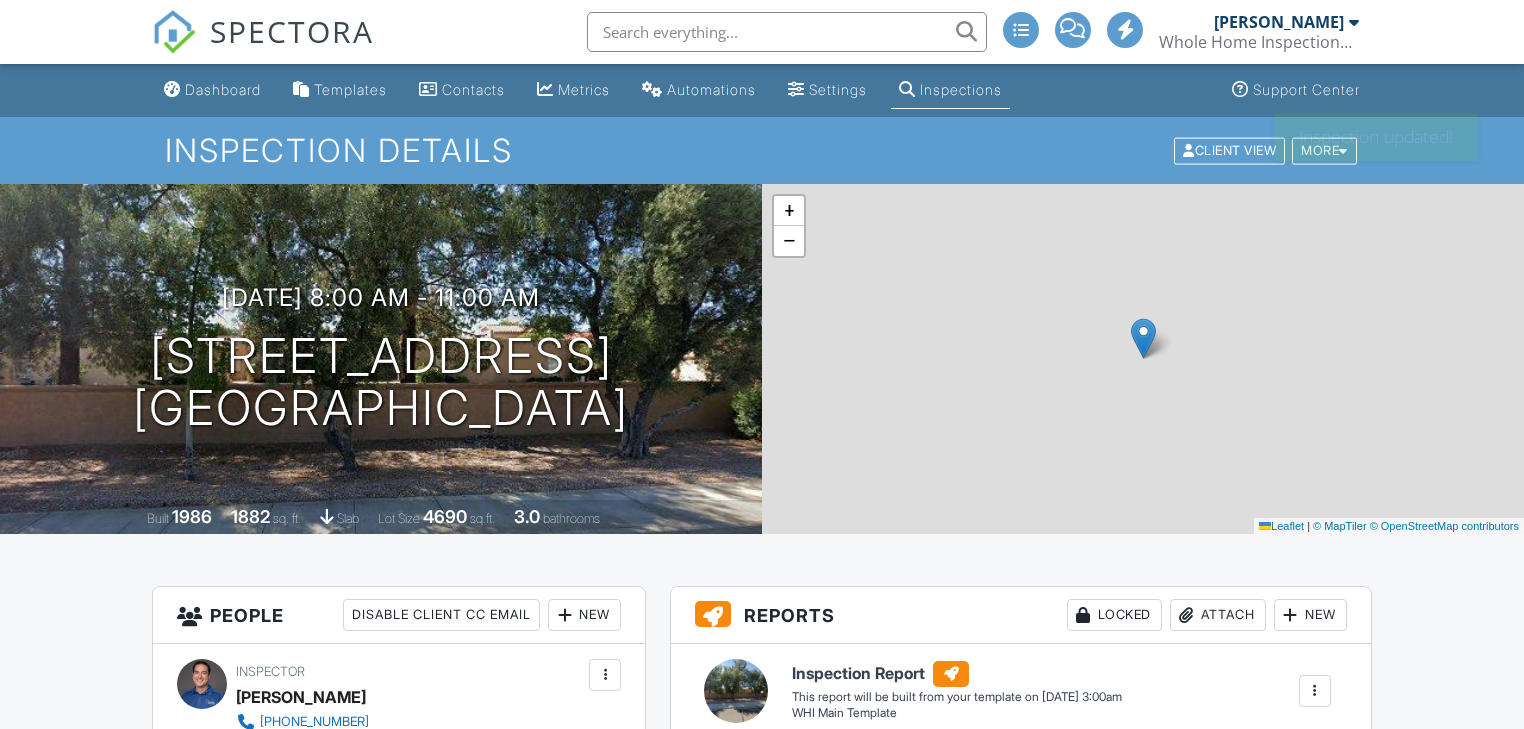scroll, scrollTop: 0, scrollLeft: 0, axis: both 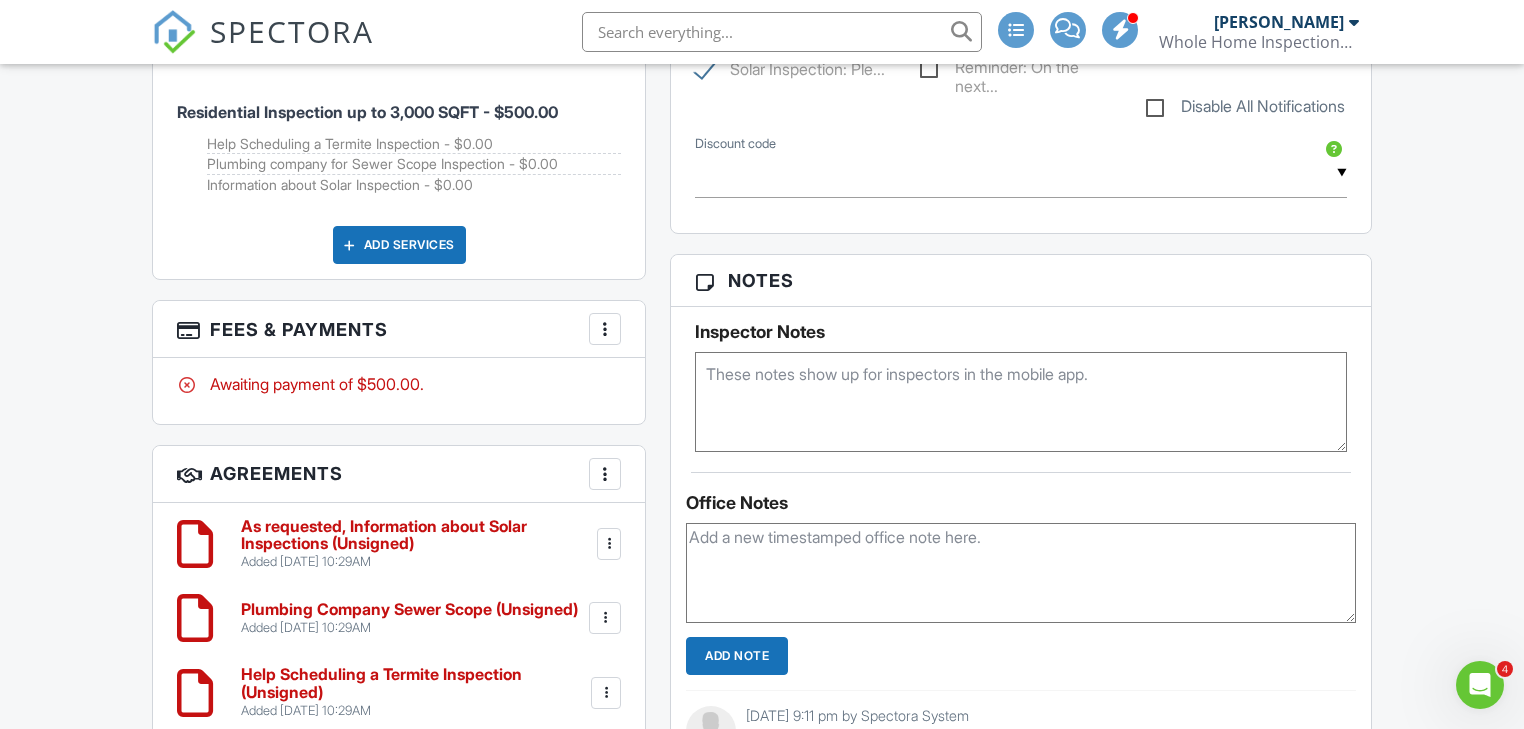 click at bounding box center (1020, 402) 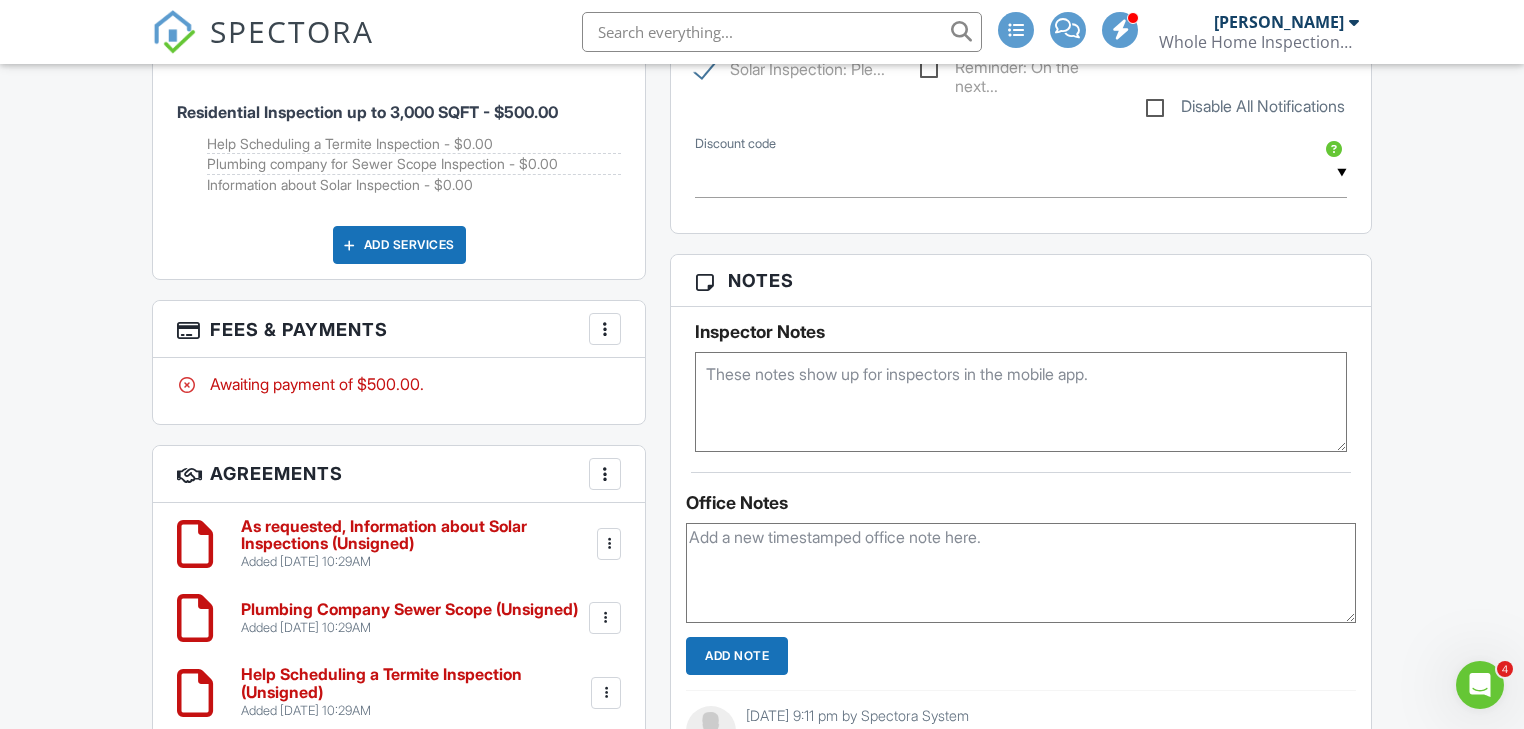 paste on "The garage is detached. Please inspect garage. Check attic of home for leaks. In master bath the wall on left side of tub is soft in an area about 3 feet above the tub. Check roof of patio and check fascia for rot. Above entrance door there is netting. Is this for roosting birds? If possible, note condition of purple leafed tree in backyard. As we discussed previously, we are out of state. You mentioned we could meet by Google Meet to go over the findings" 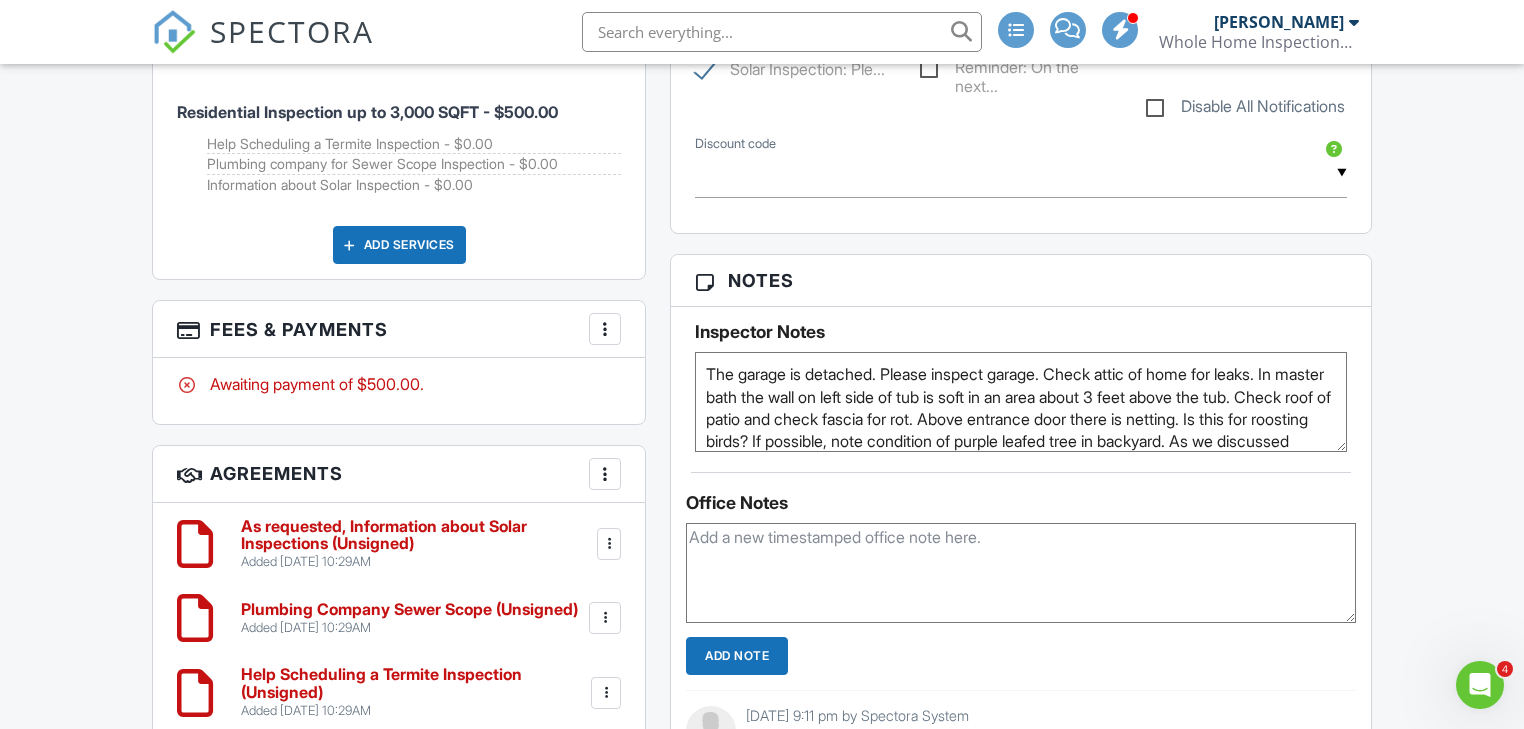 scroll, scrollTop: 44, scrollLeft: 0, axis: vertical 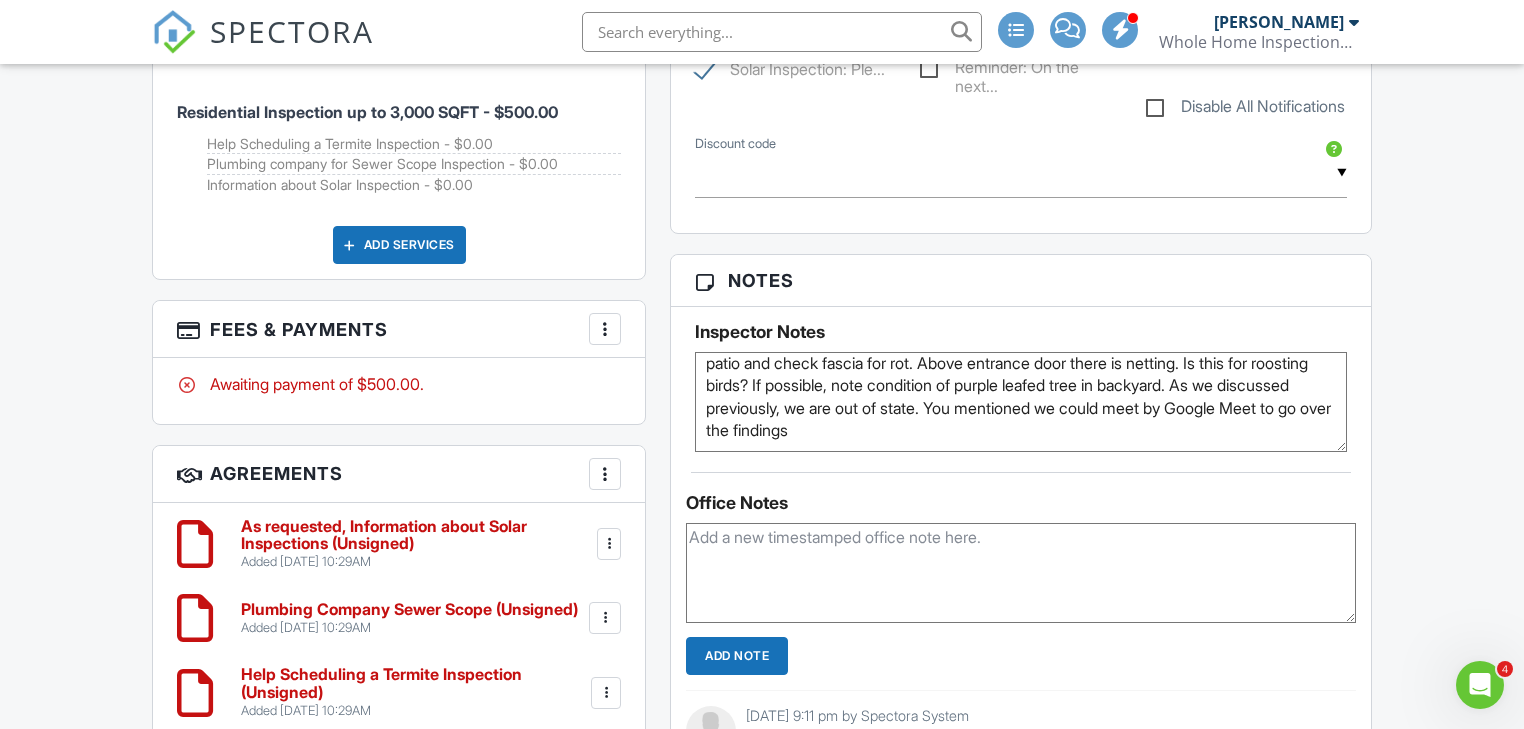 type on "The garage is detached. Please inspect garage. Check attic of home for leaks. In master bath the wall on left side of tub is soft in an area about 3 feet above the tub. Check roof of patio and check fascia for rot. Above entrance door there is netting. Is this for roosting birds? If possible, note condition of purple leafed tree in backyard. As we discussed previously, we are out of state. You mentioned we could meet by Google Meet to go over the findings" 